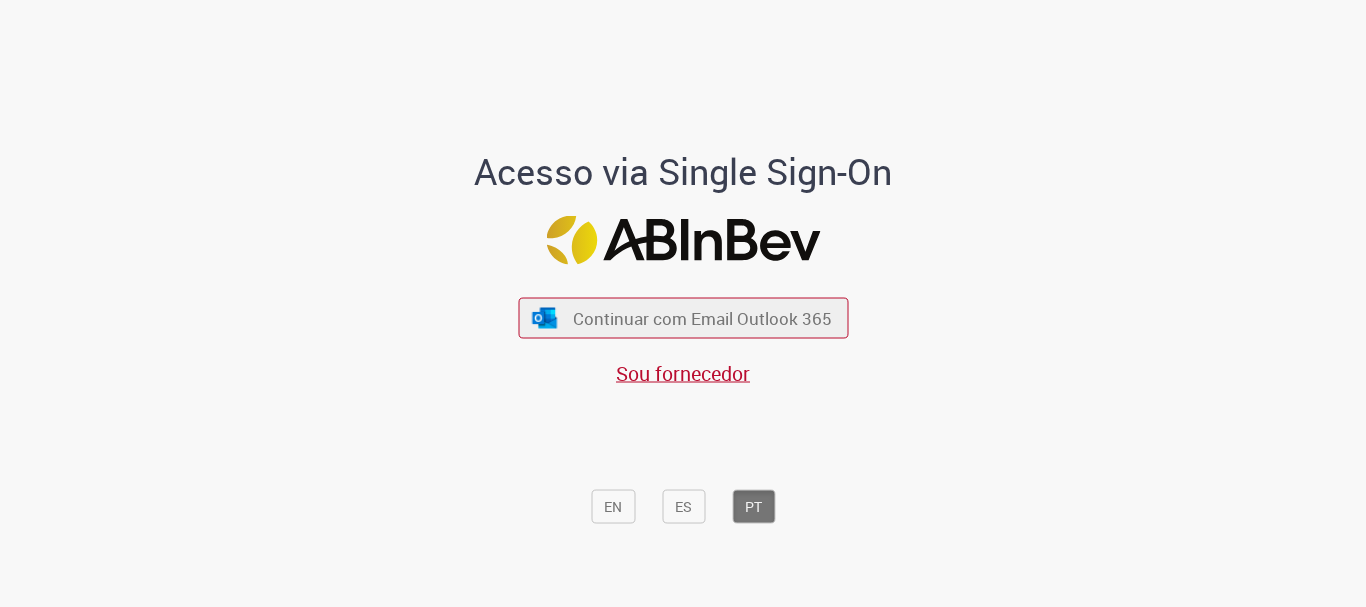 scroll, scrollTop: 0, scrollLeft: 0, axis: both 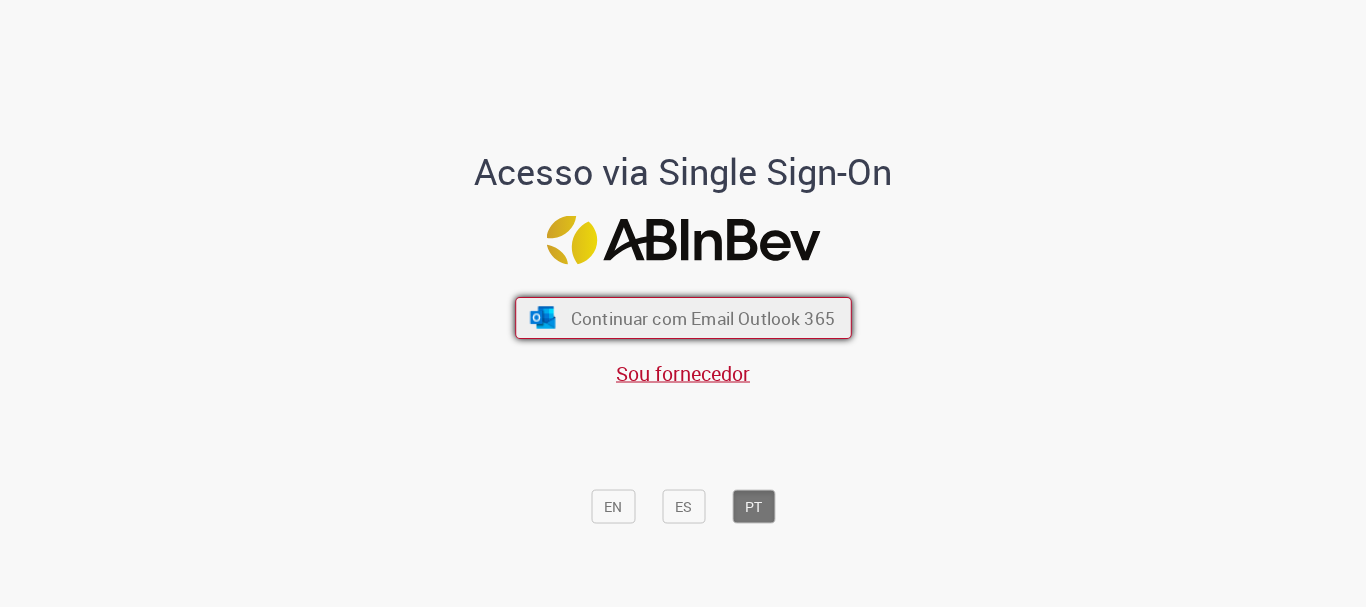 click on "Continuar com Email Outlook 365
Sou fornecedor" at bounding box center [683, 332] 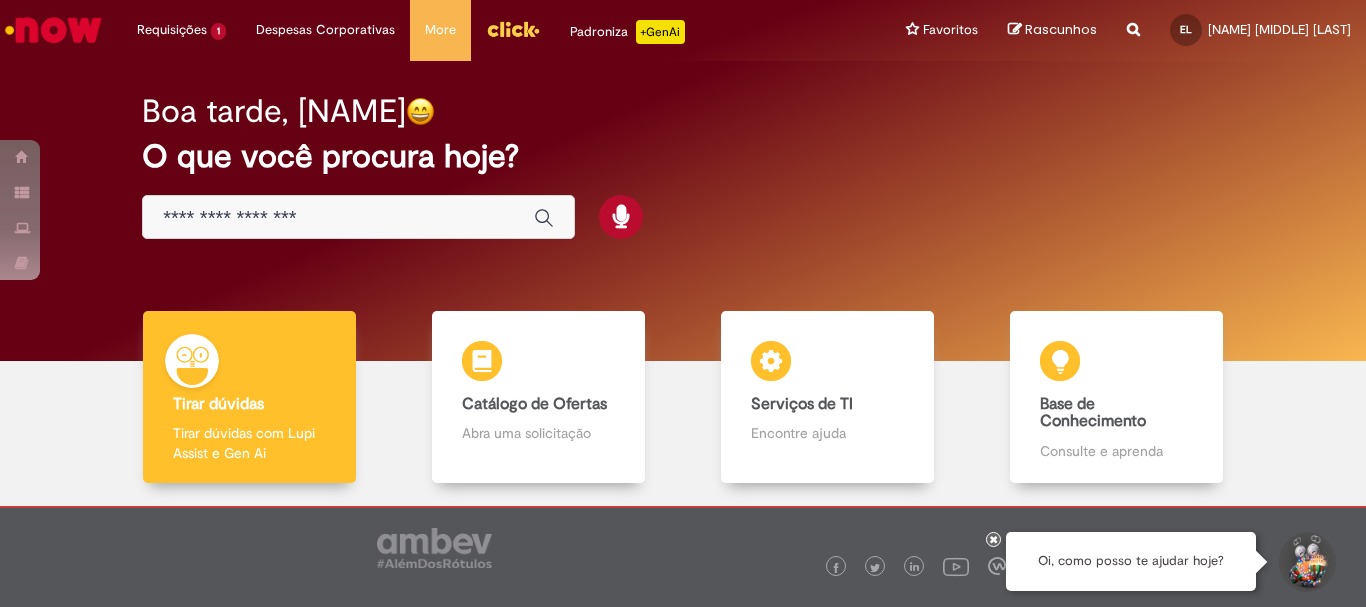 scroll, scrollTop: 0, scrollLeft: 0, axis: both 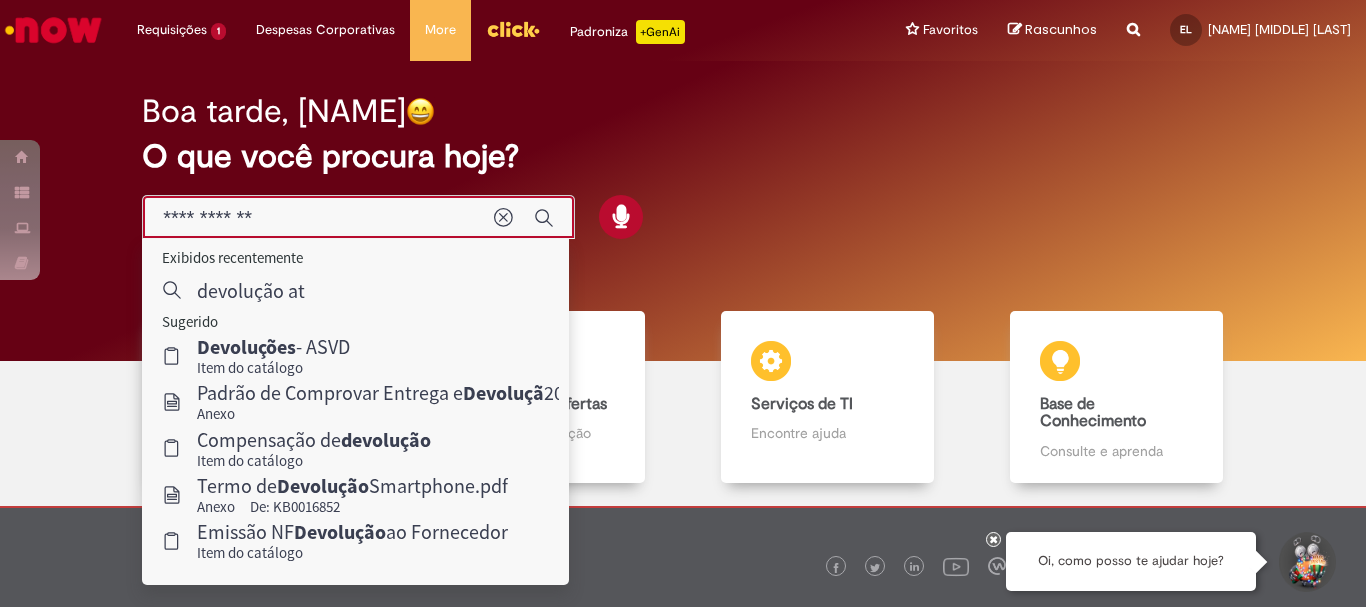 type on "**********" 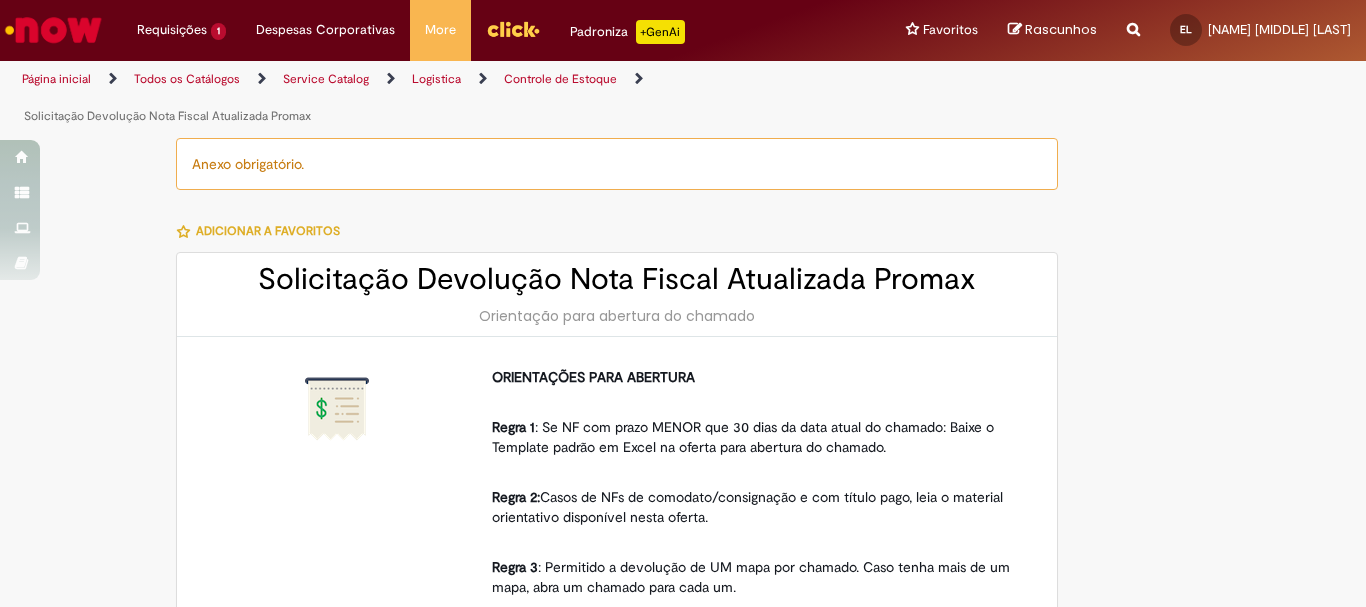type on "********" 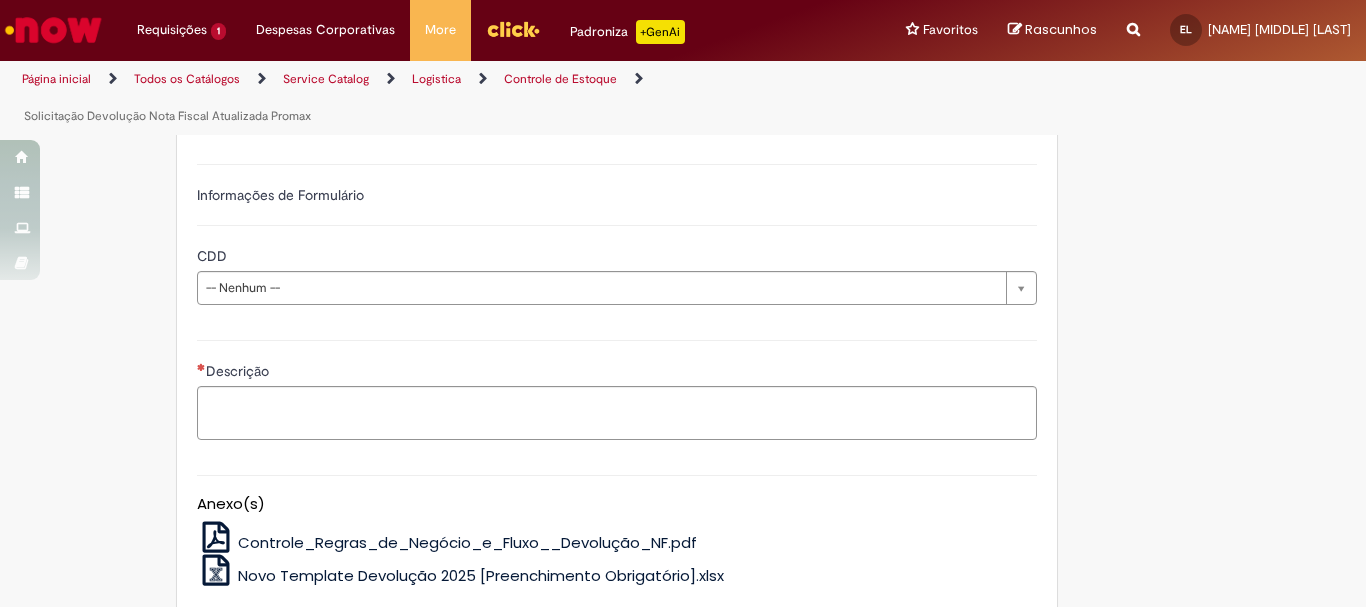 scroll, scrollTop: 1200, scrollLeft: 0, axis: vertical 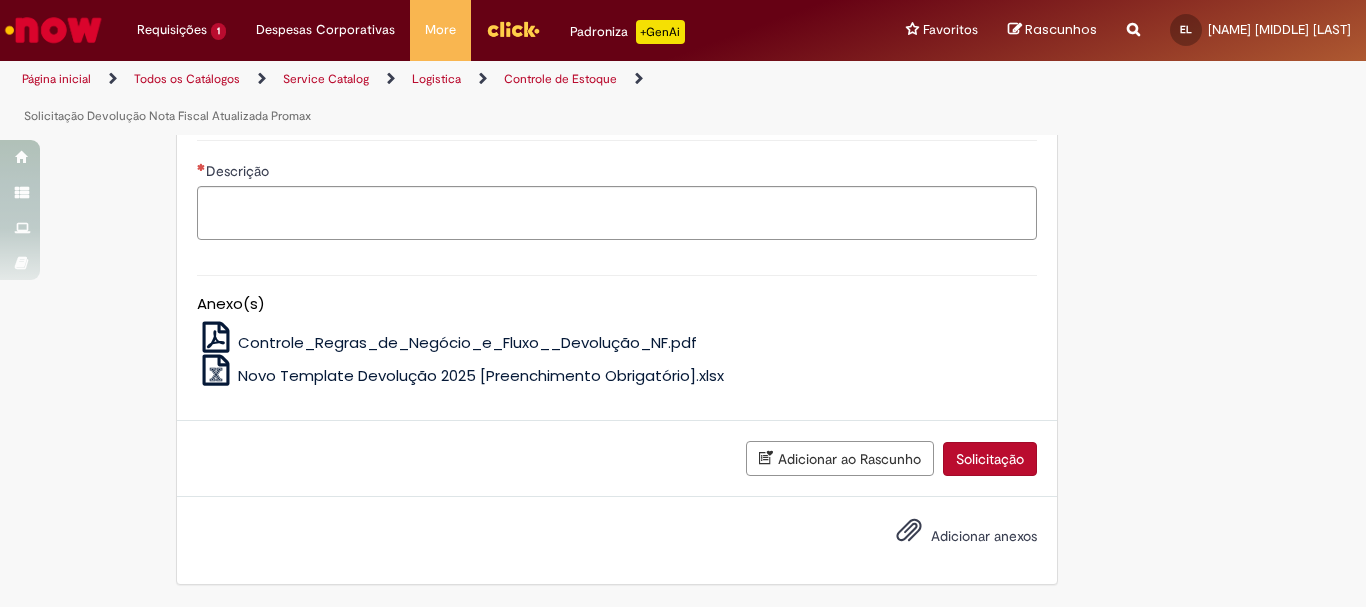 click on "Novo Template Devolução 2025 [Preenchimento Obrigatório].xlsx" at bounding box center (481, 375) 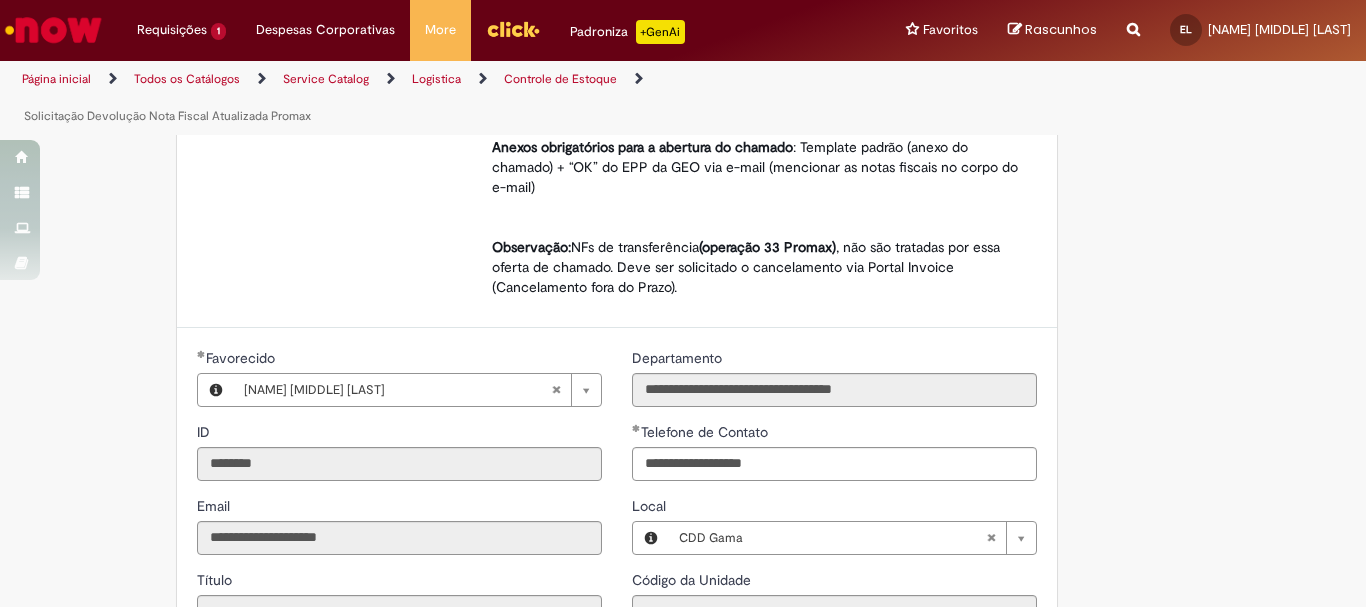 scroll, scrollTop: 800, scrollLeft: 0, axis: vertical 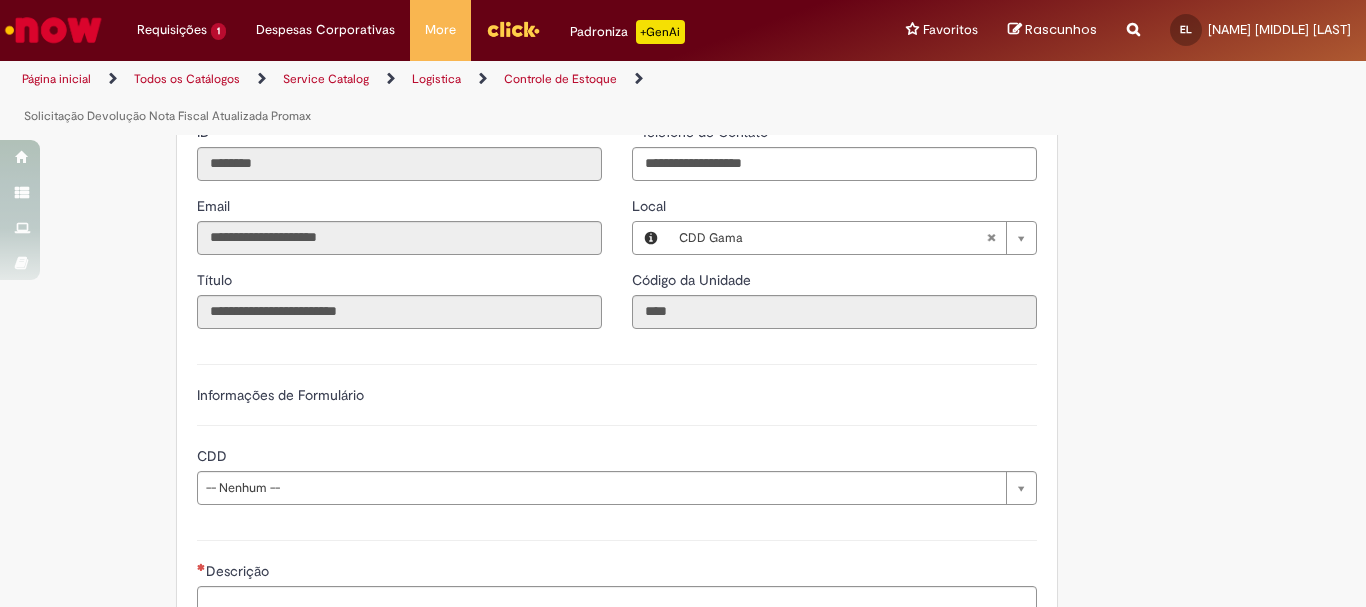 click on "**********" at bounding box center (617, 432) 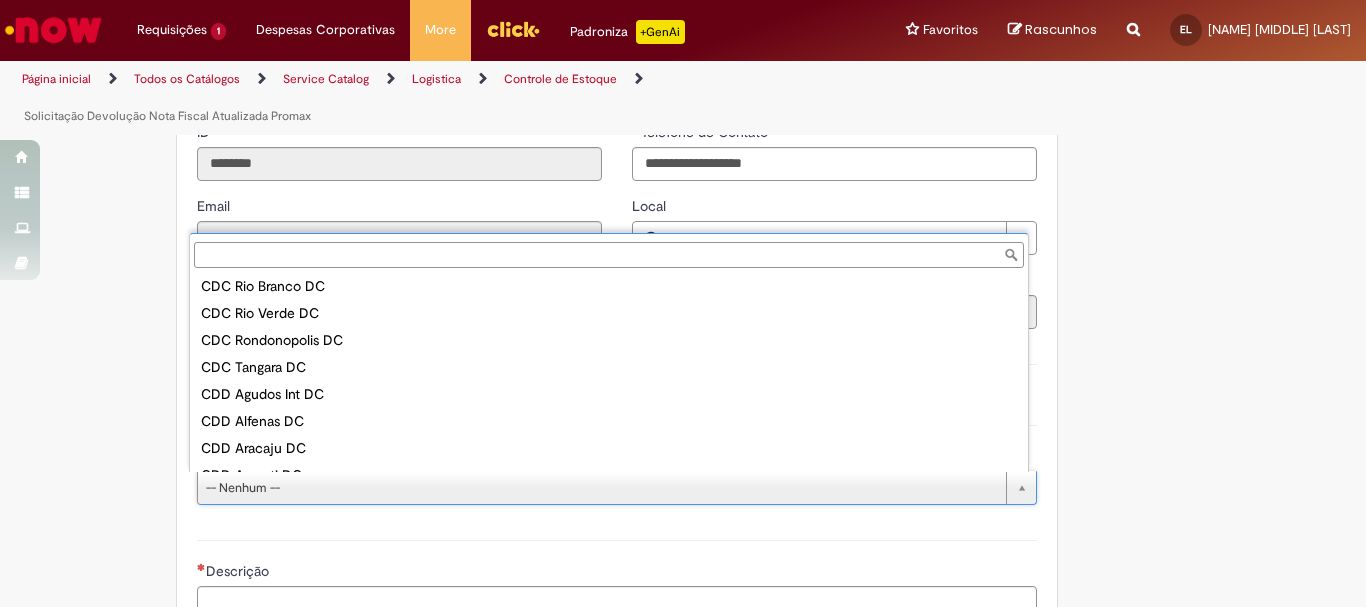 scroll, scrollTop: 0, scrollLeft: 0, axis: both 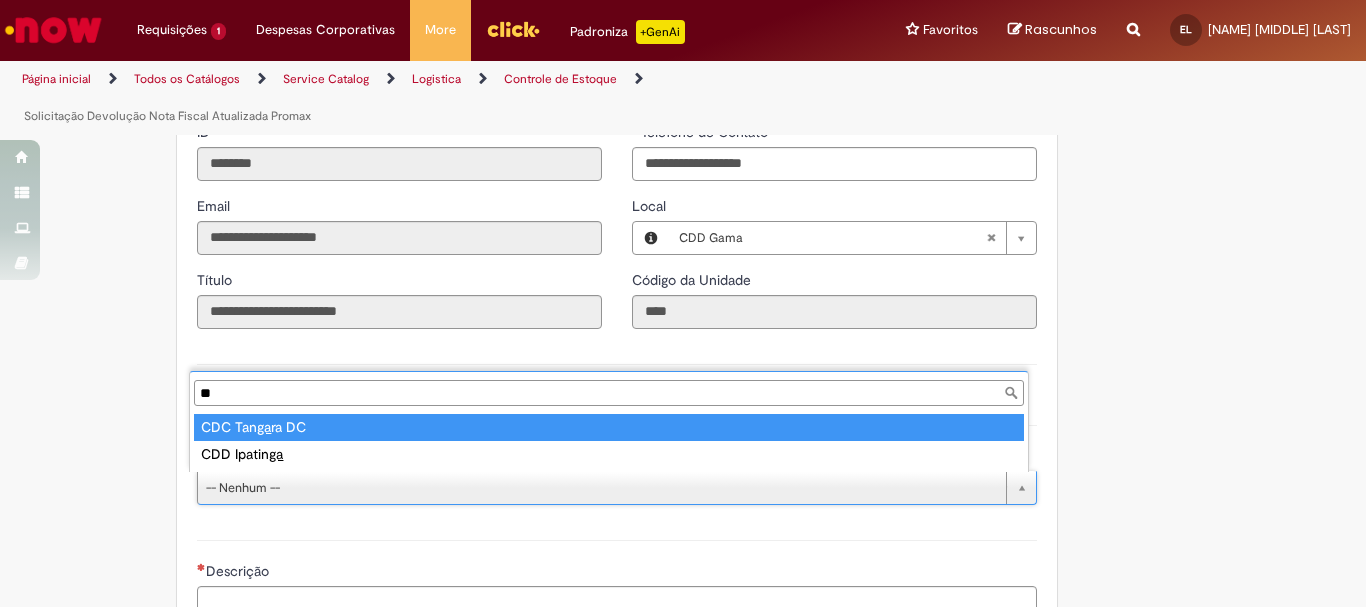 type on "*" 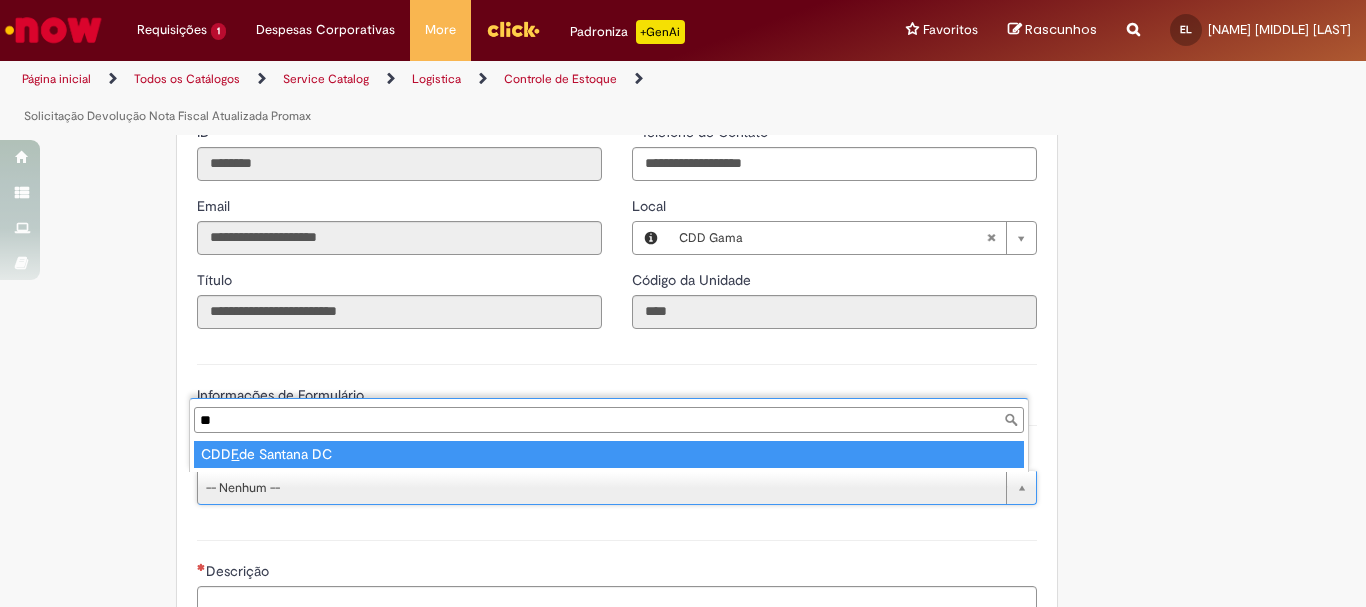 type on "*" 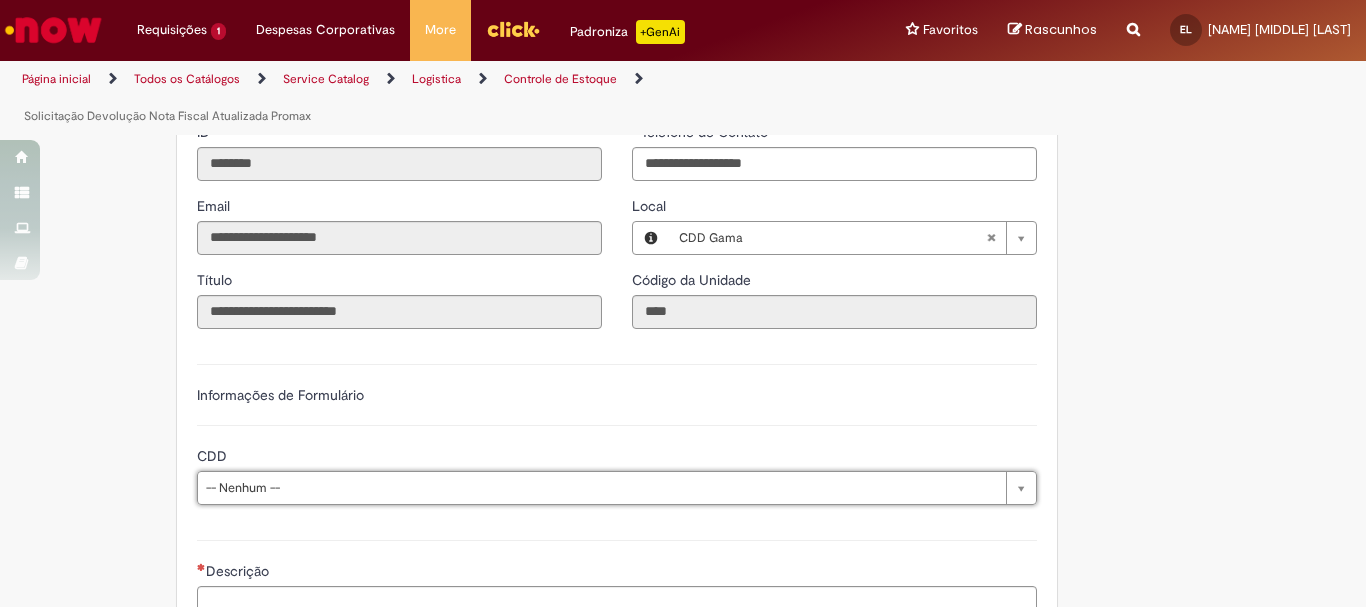 scroll, scrollTop: 1100, scrollLeft: 0, axis: vertical 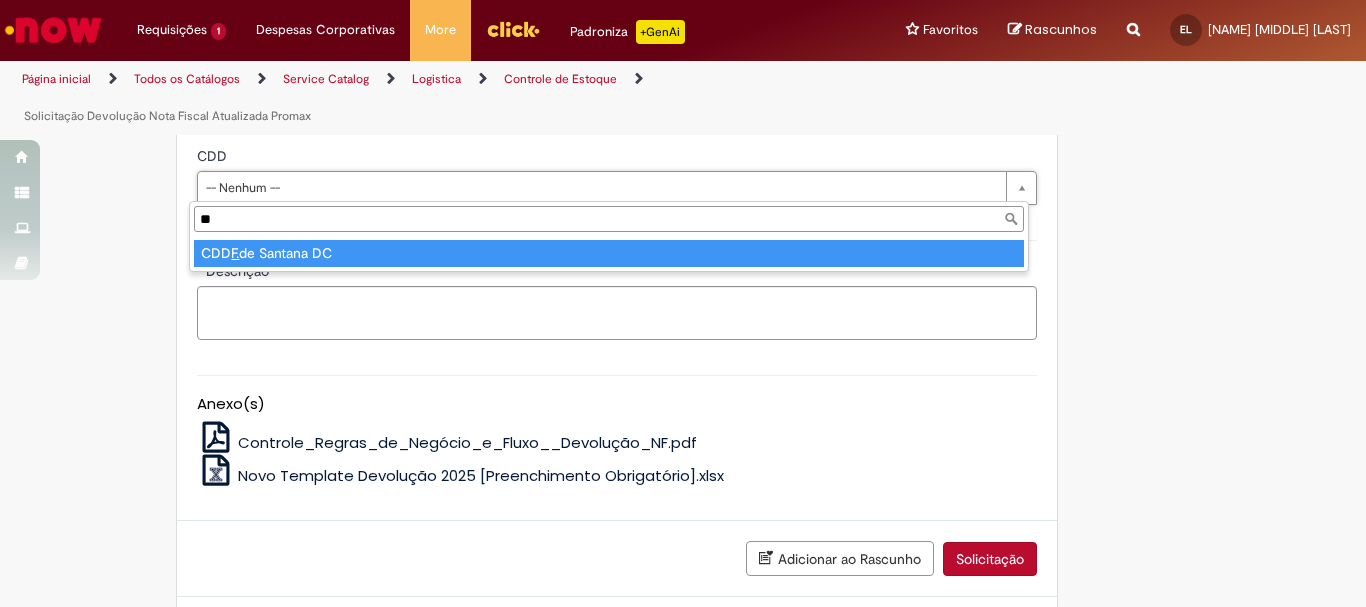 type on "*" 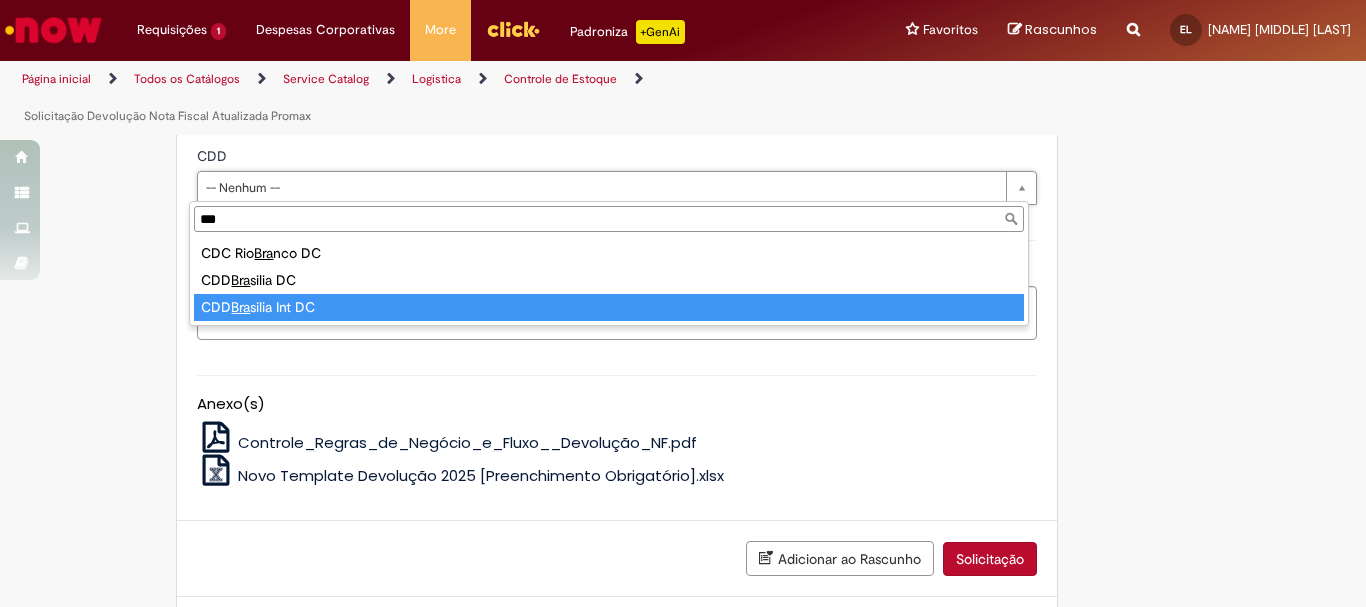 type on "***" 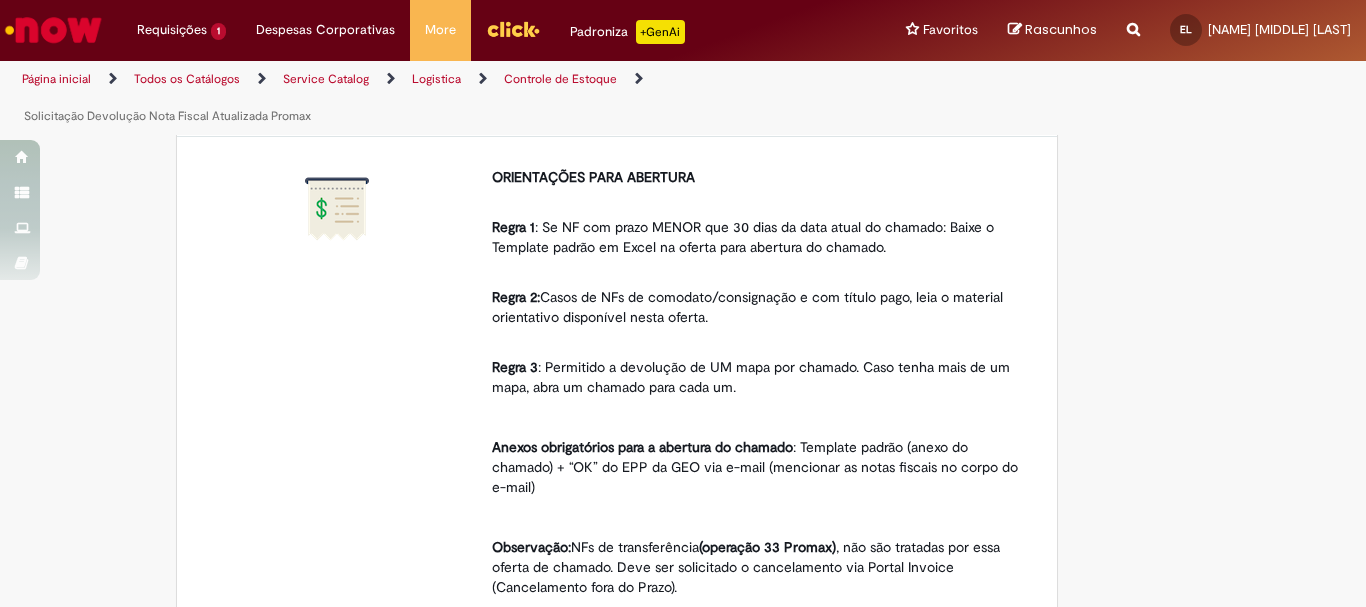 scroll, scrollTop: 400, scrollLeft: 0, axis: vertical 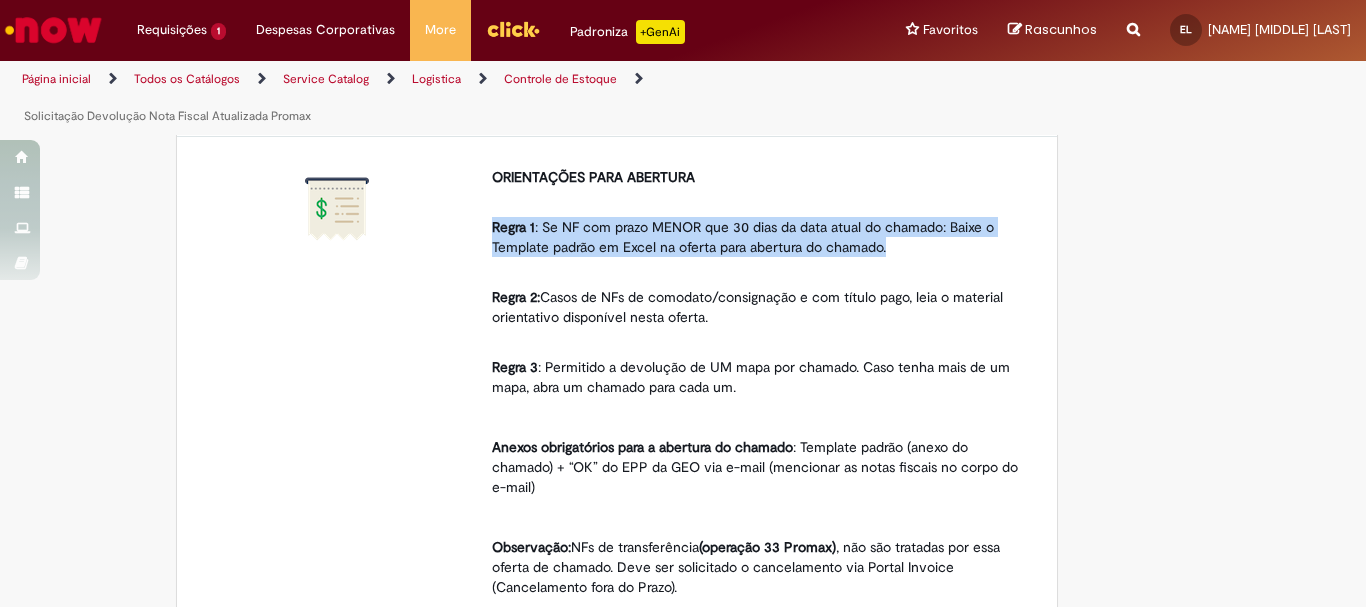 drag, startPoint x: 514, startPoint y: 227, endPoint x: 918, endPoint y: 247, distance: 404.49475 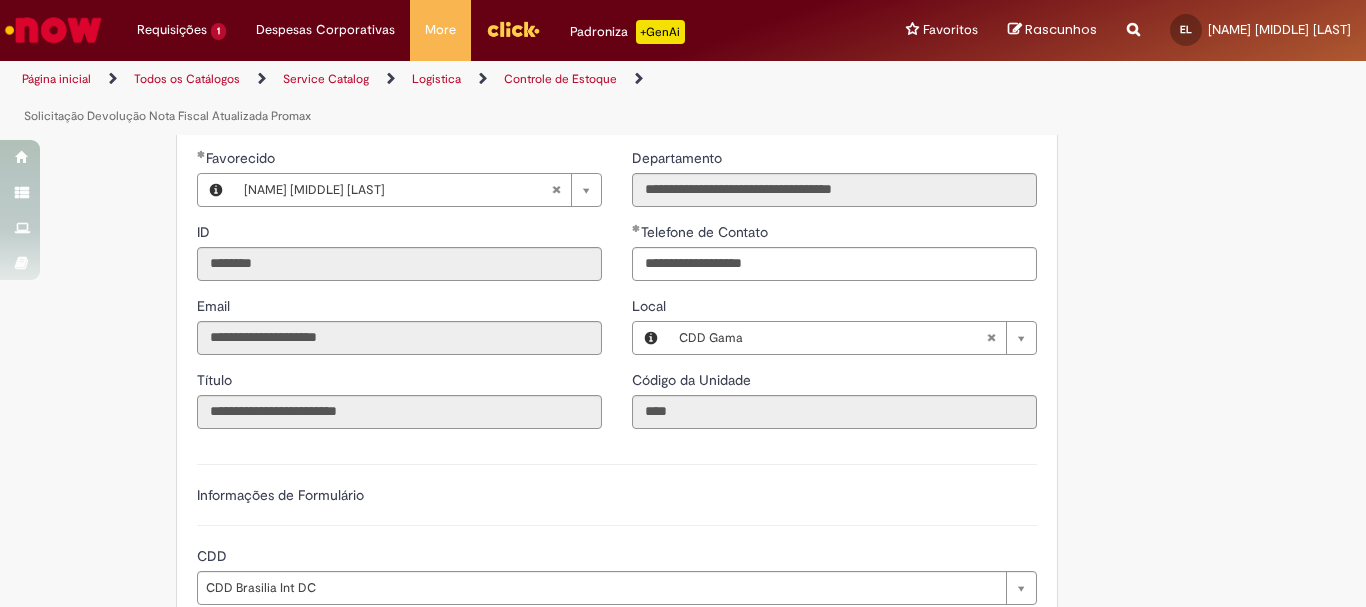 scroll, scrollTop: 800, scrollLeft: 0, axis: vertical 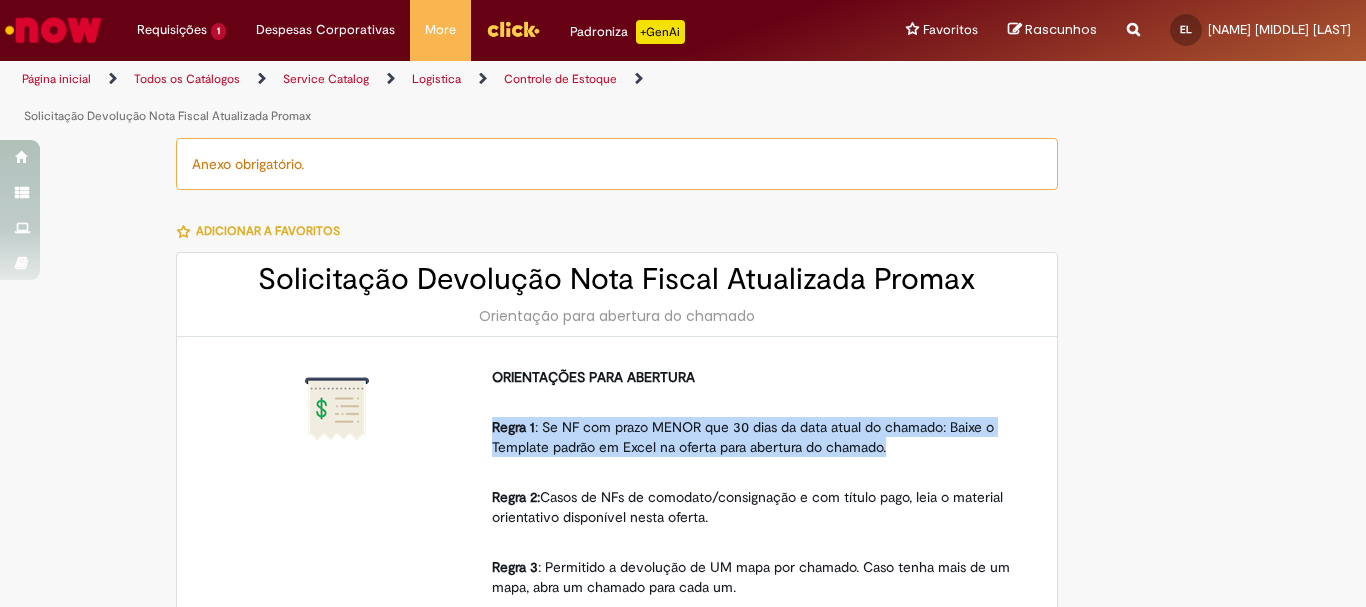 click on "Regra 1 : Se NF com prazo MENOR que 30 dias da data atual do chamado: Baixe o Template padrão em Excel na oferta para abertura do chamado." at bounding box center (757, 427) 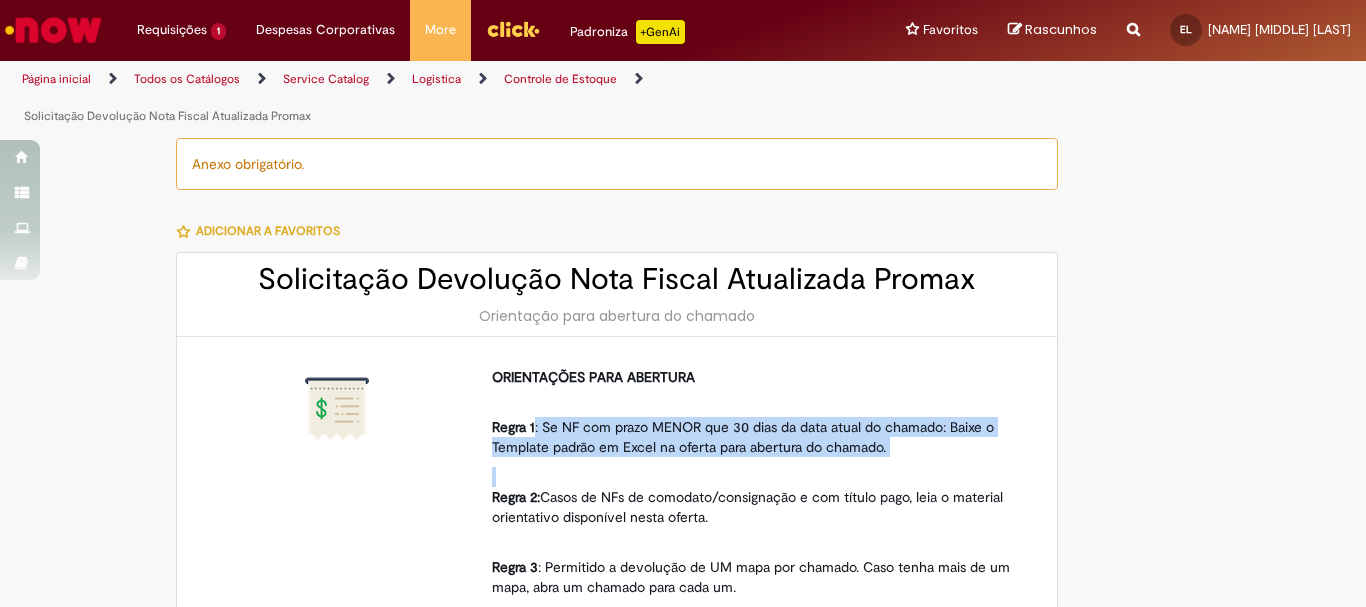 drag, startPoint x: 528, startPoint y: 421, endPoint x: 915, endPoint y: 457, distance: 388.6708 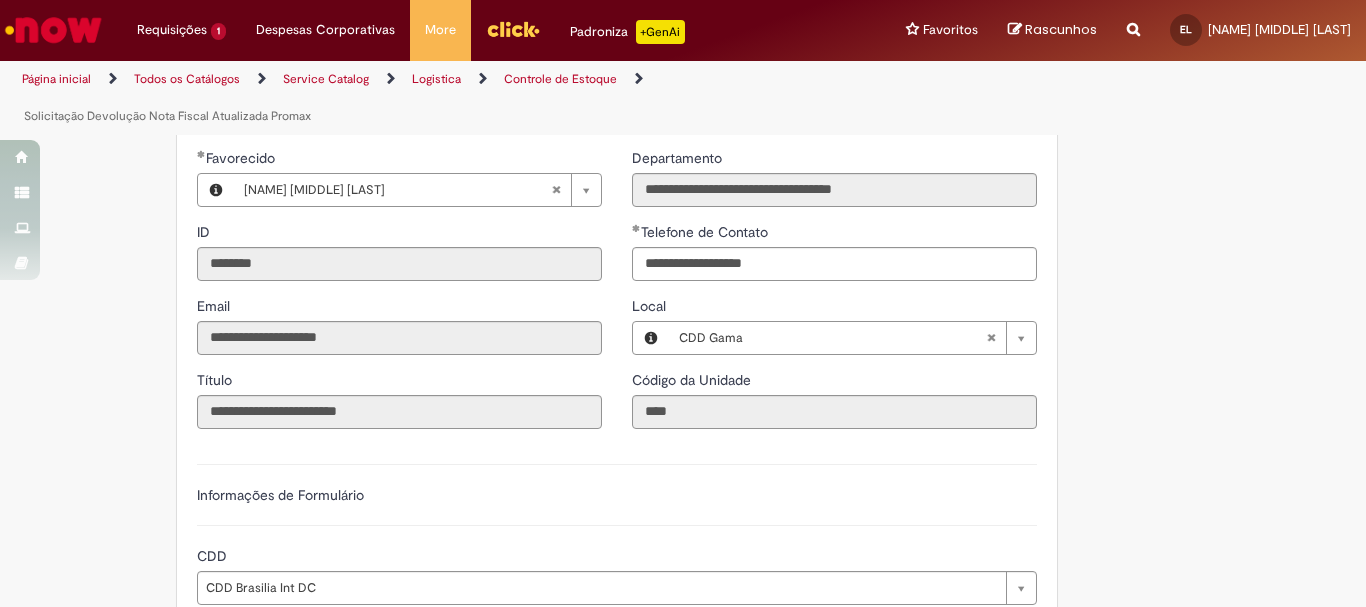 scroll, scrollTop: 900, scrollLeft: 0, axis: vertical 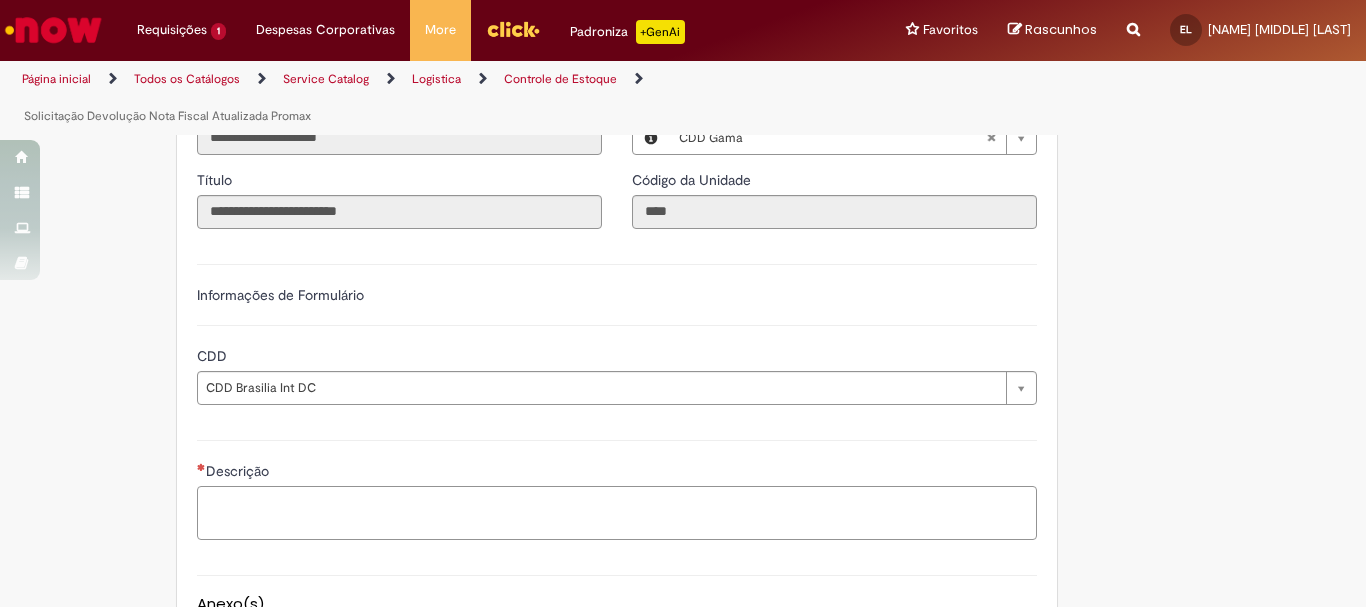 click on "Descrição" at bounding box center (617, 513) 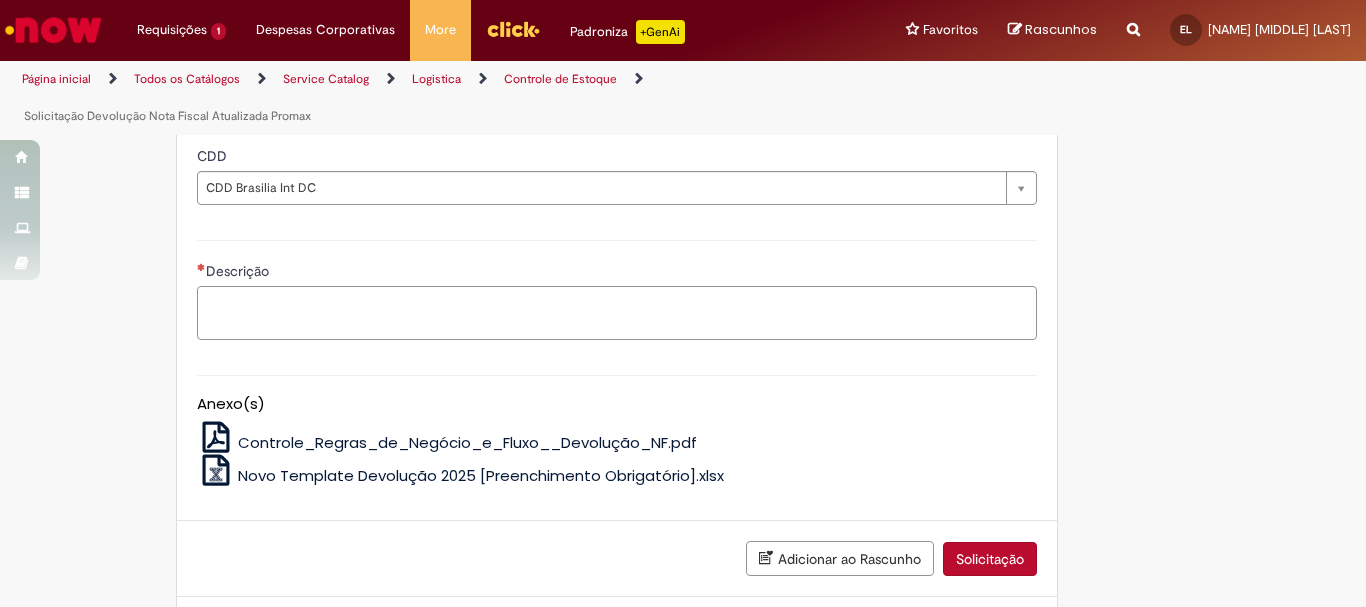click on "Descrição" at bounding box center [617, 313] 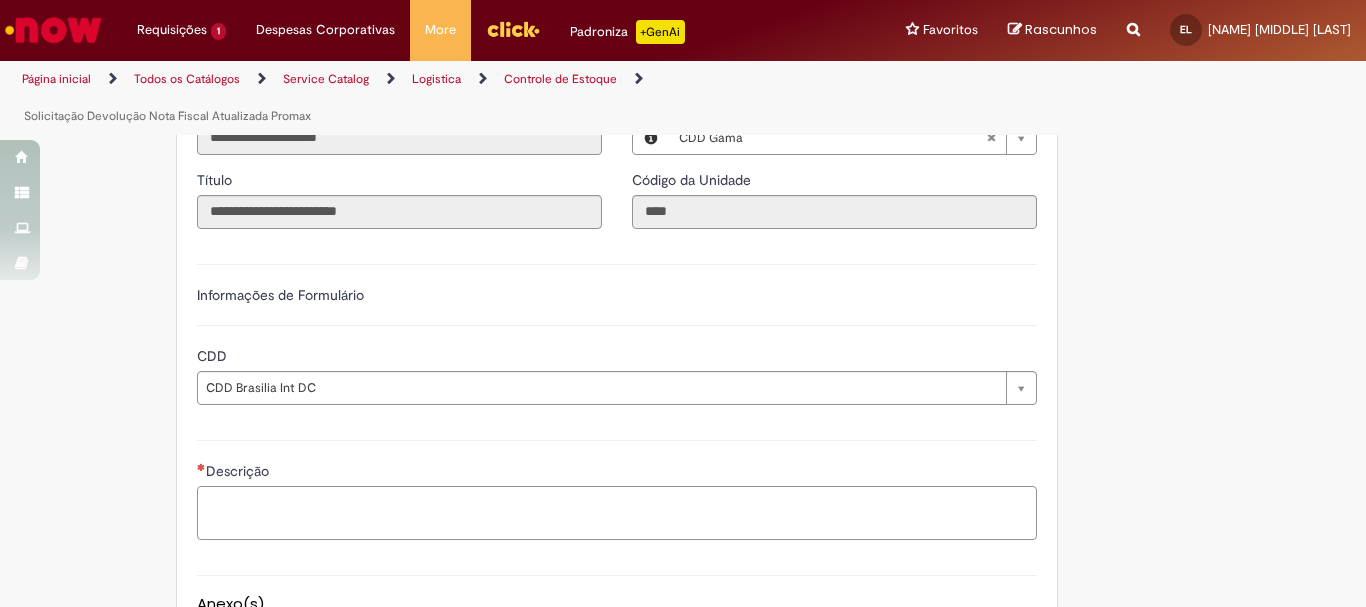 scroll, scrollTop: 700, scrollLeft: 0, axis: vertical 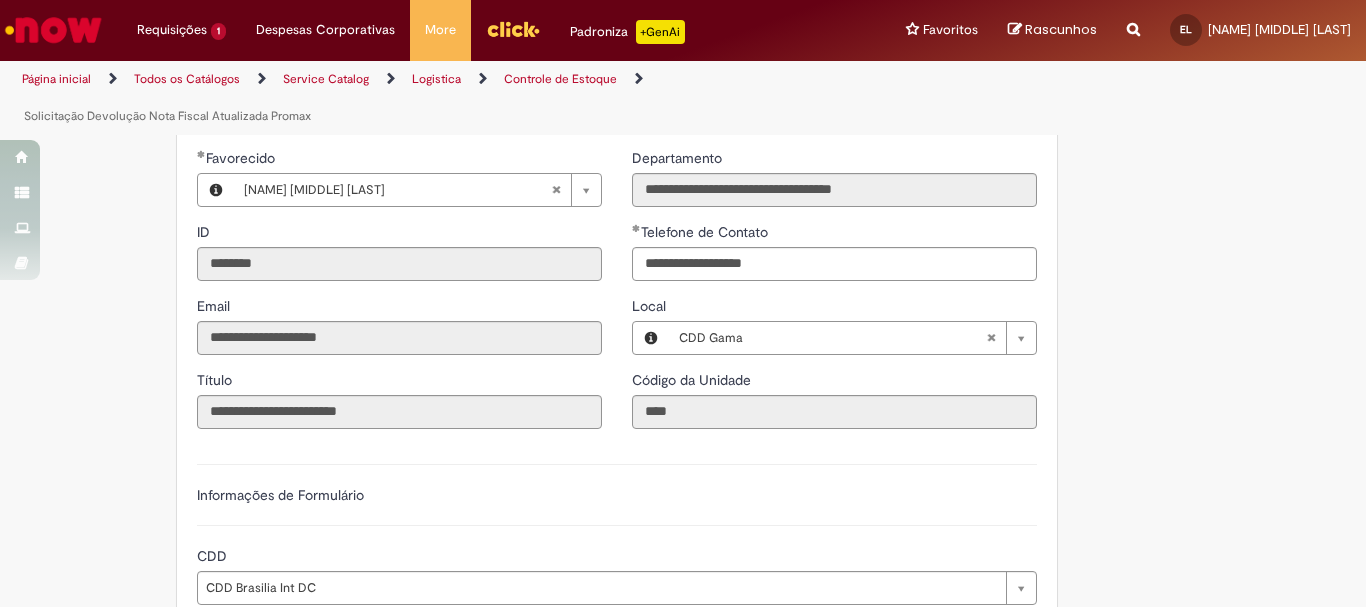 type 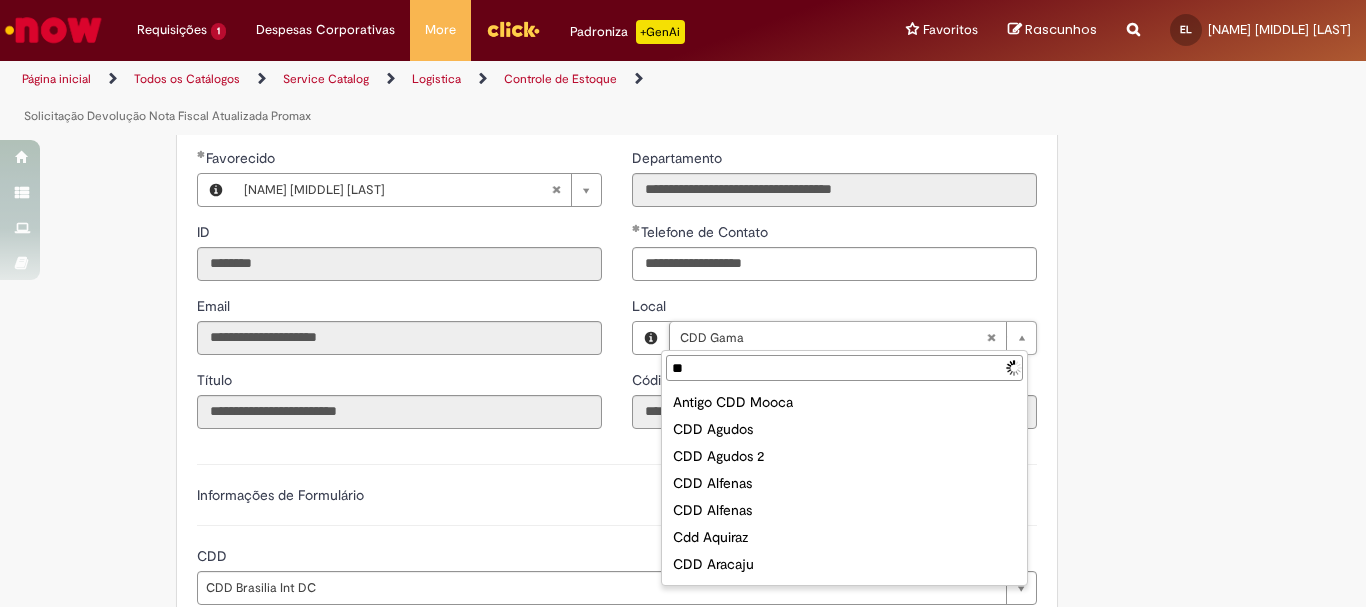 type on "*" 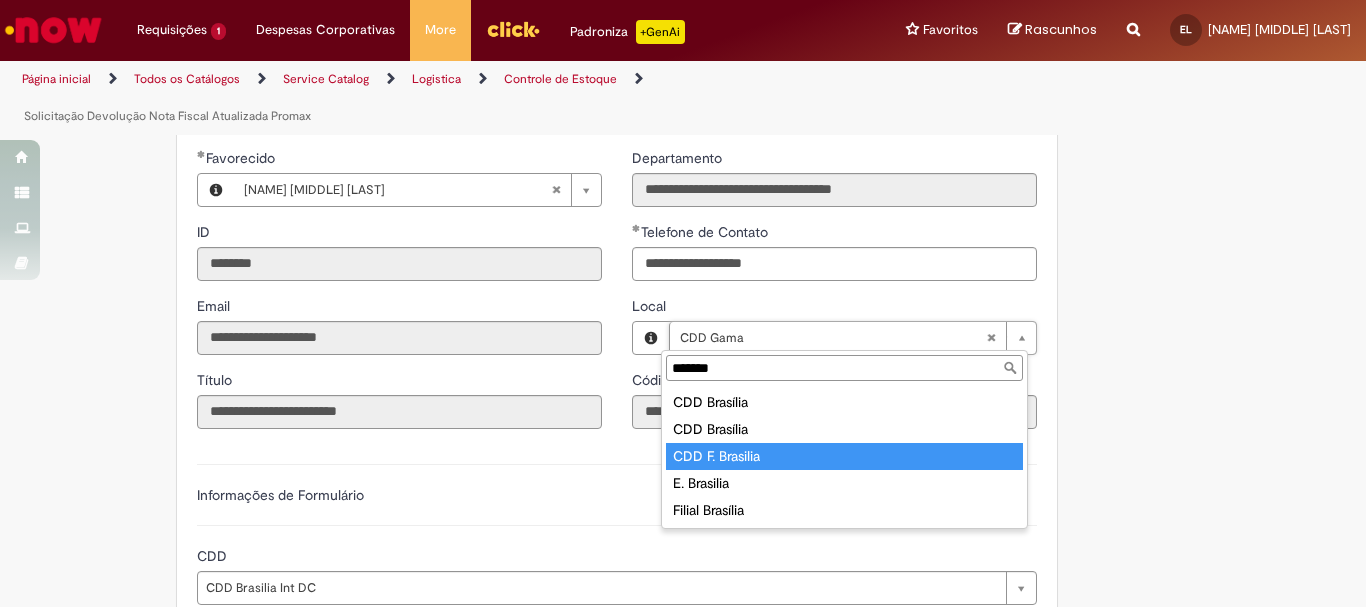 type on "*******" 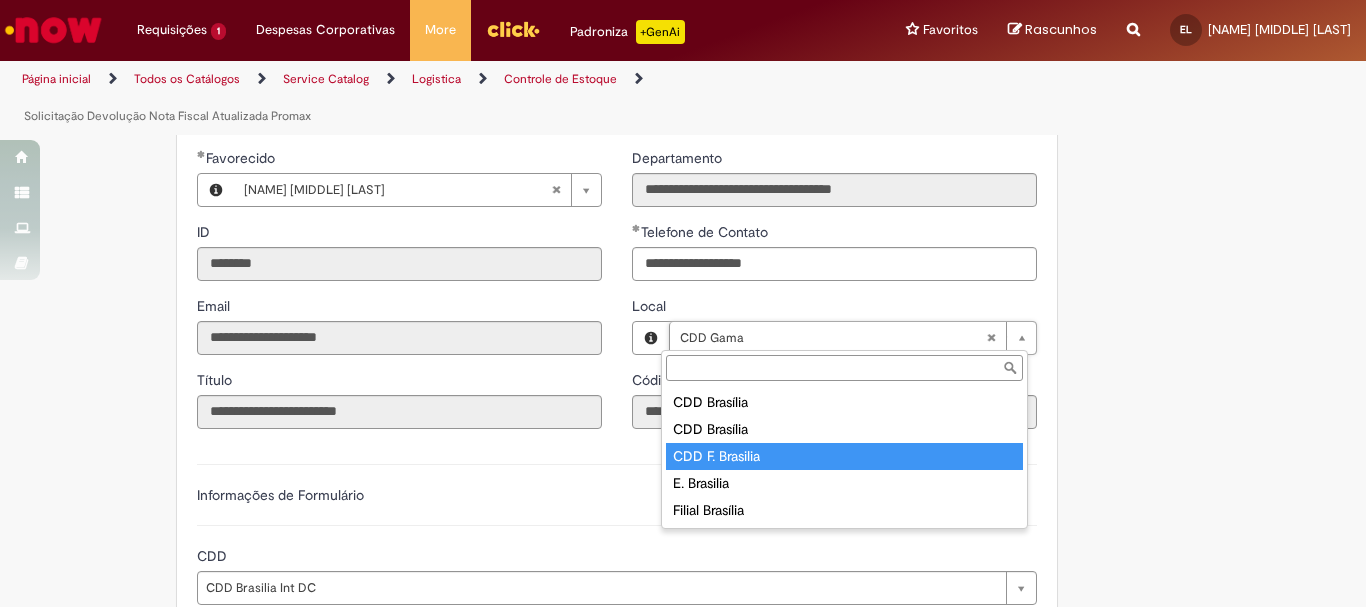 type on "****" 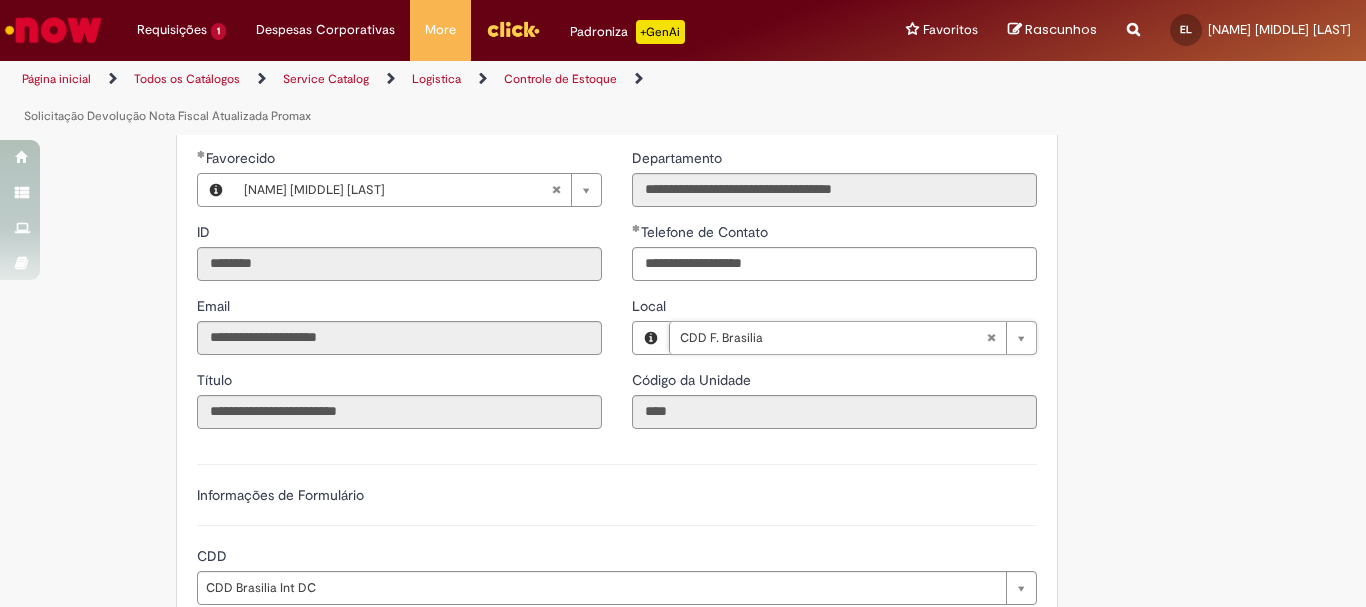 type 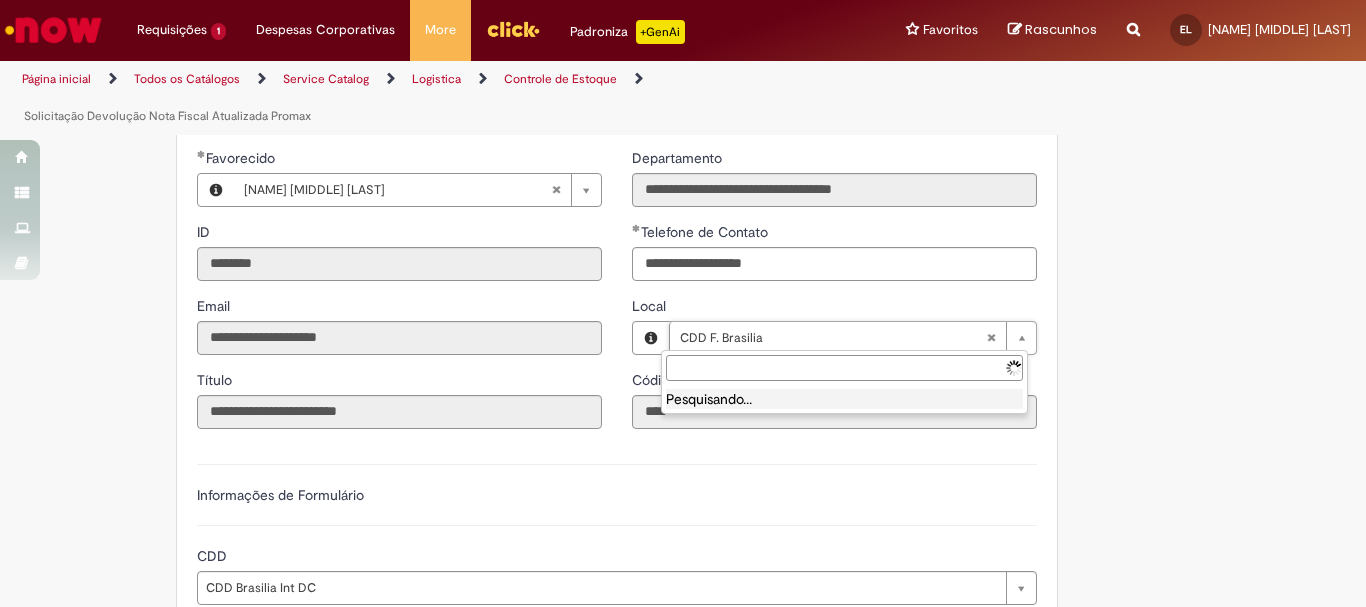 scroll, scrollTop: 0, scrollLeft: 0, axis: both 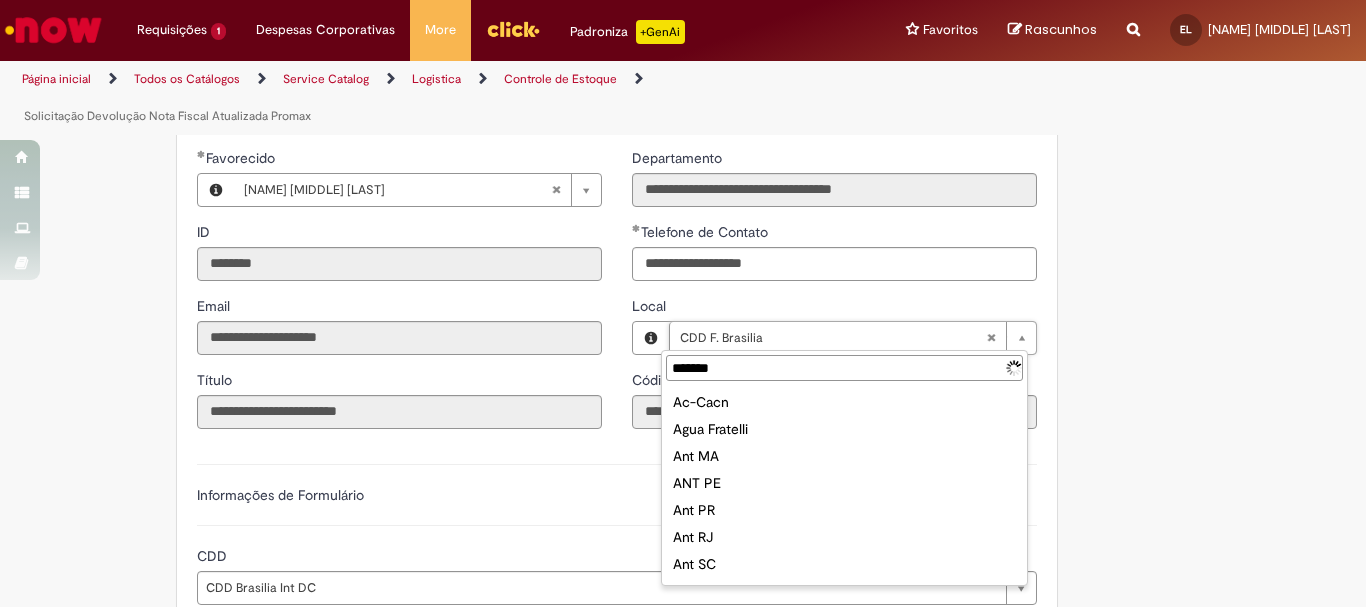 type on "********" 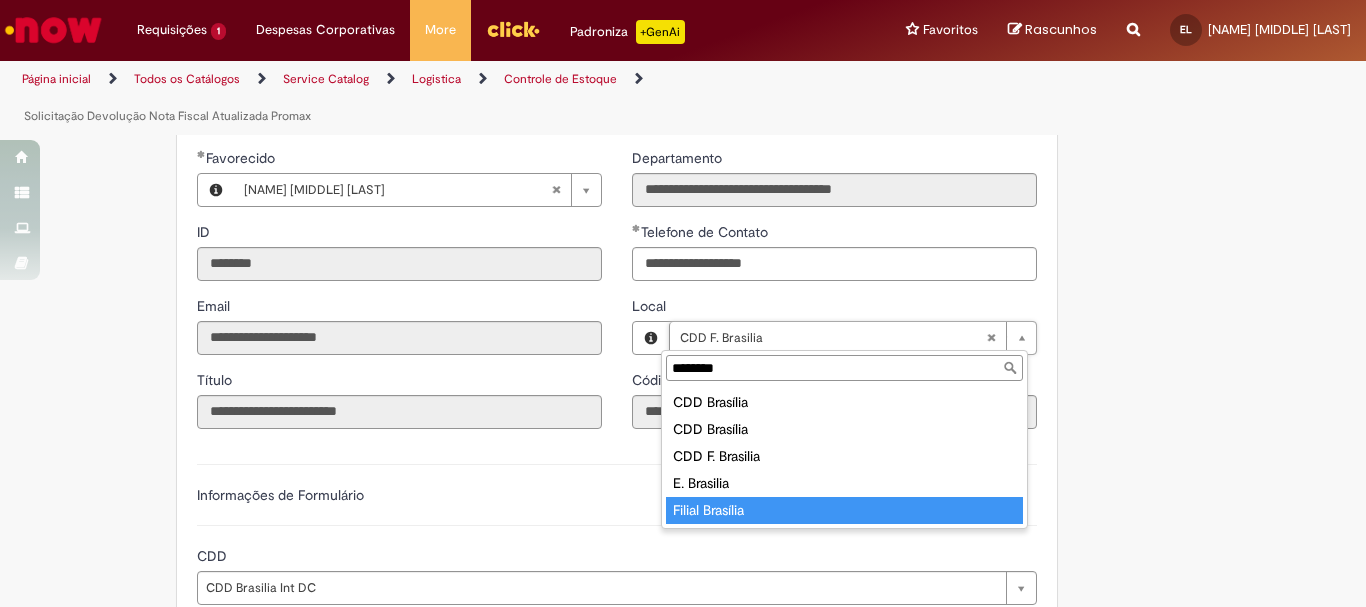 type on "**********" 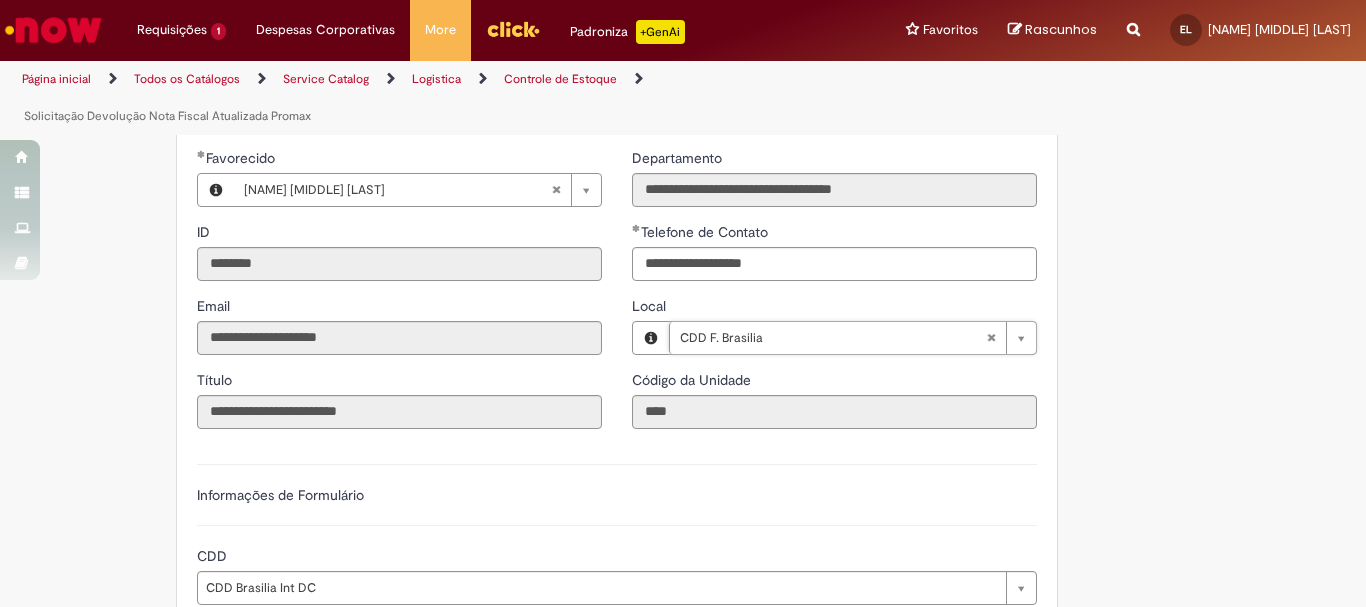 scroll, scrollTop: 0, scrollLeft: 88, axis: horizontal 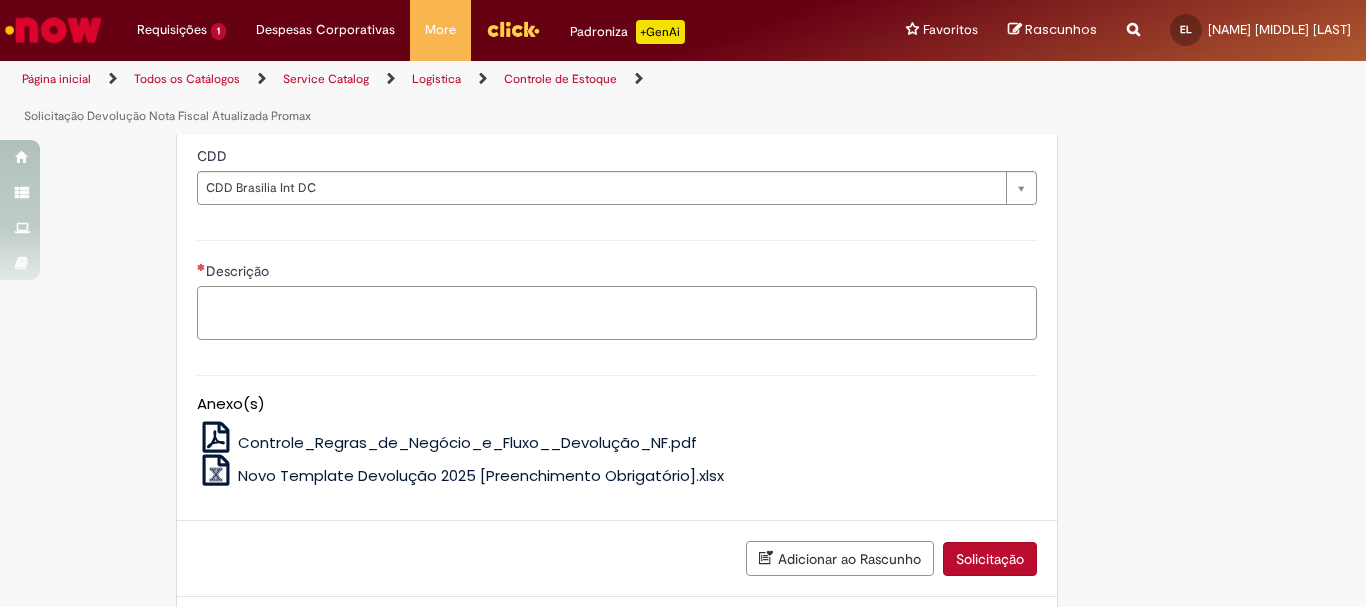 click on "**********" at bounding box center (617, 124) 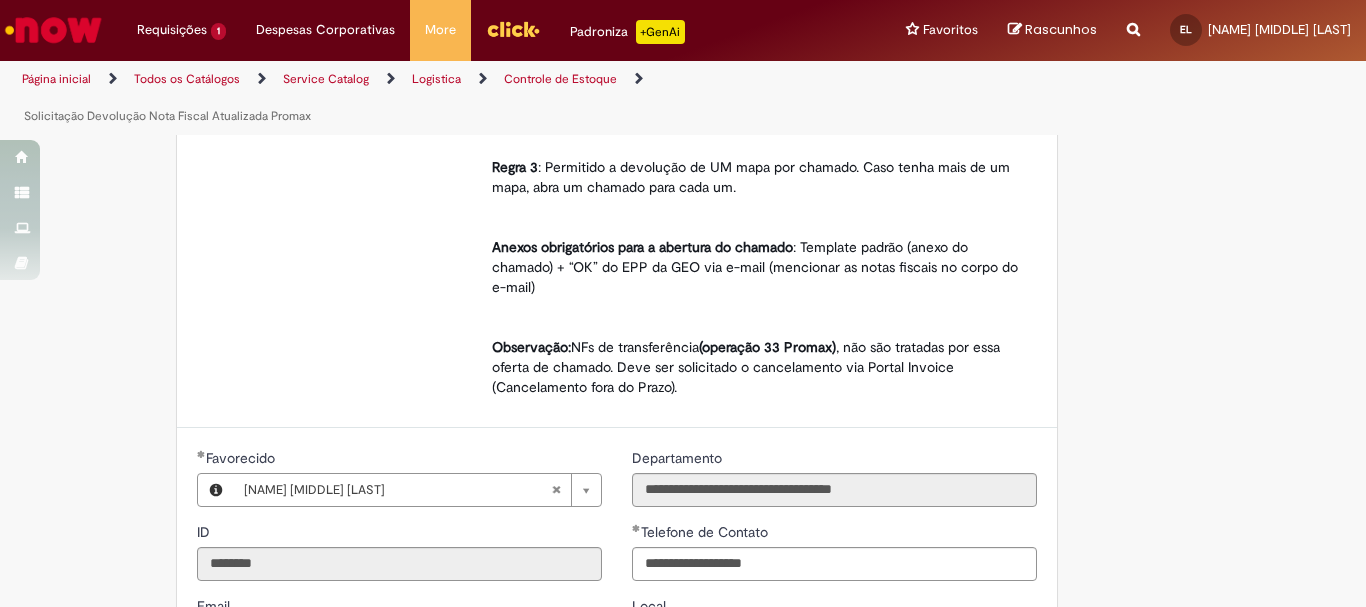 scroll, scrollTop: 1200, scrollLeft: 0, axis: vertical 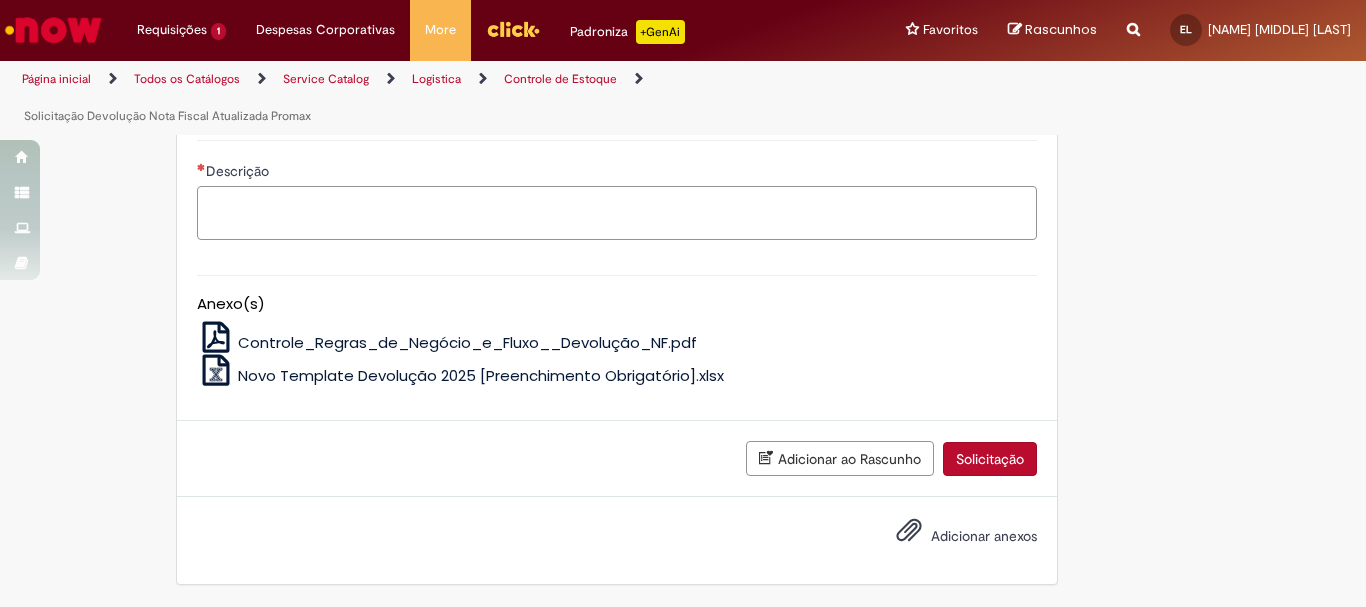 click on "Descrição" at bounding box center (617, 213) 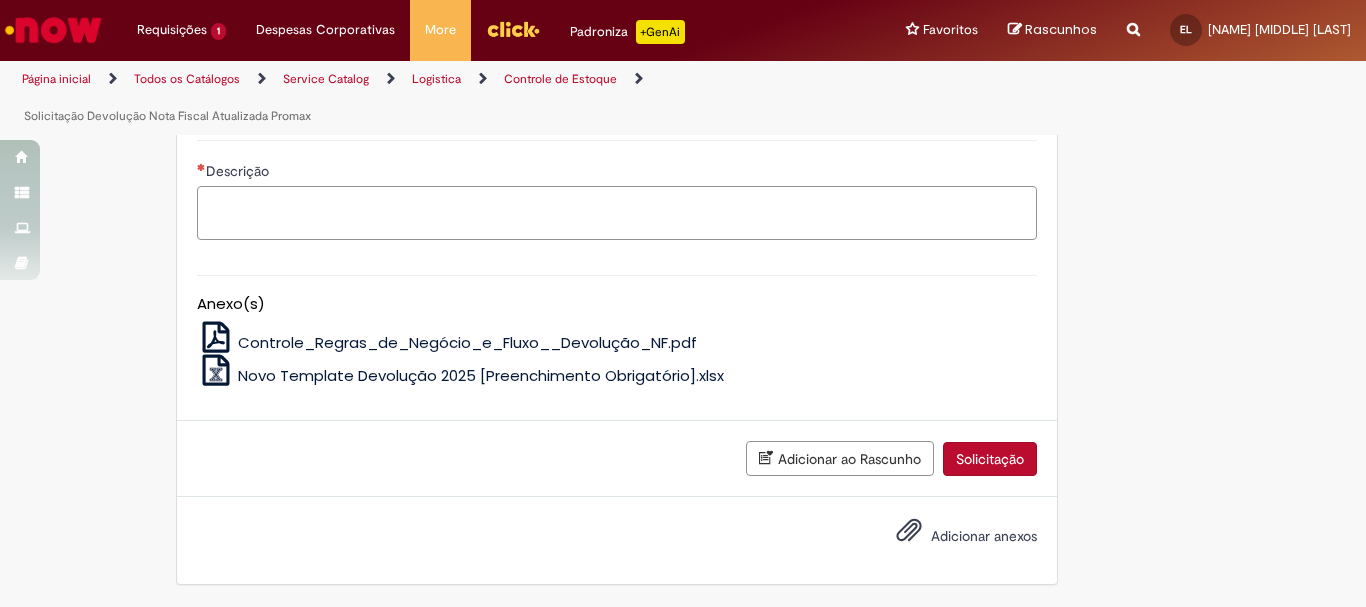 click on "Descrição" at bounding box center (617, 213) 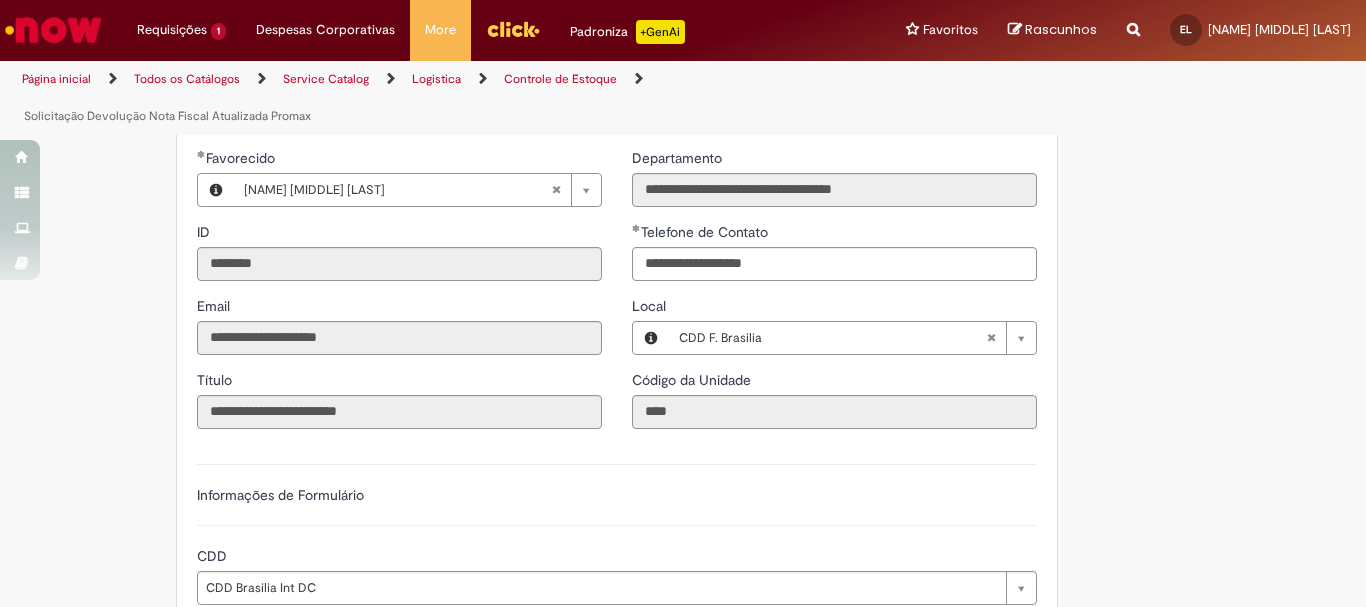scroll, scrollTop: 1100, scrollLeft: 0, axis: vertical 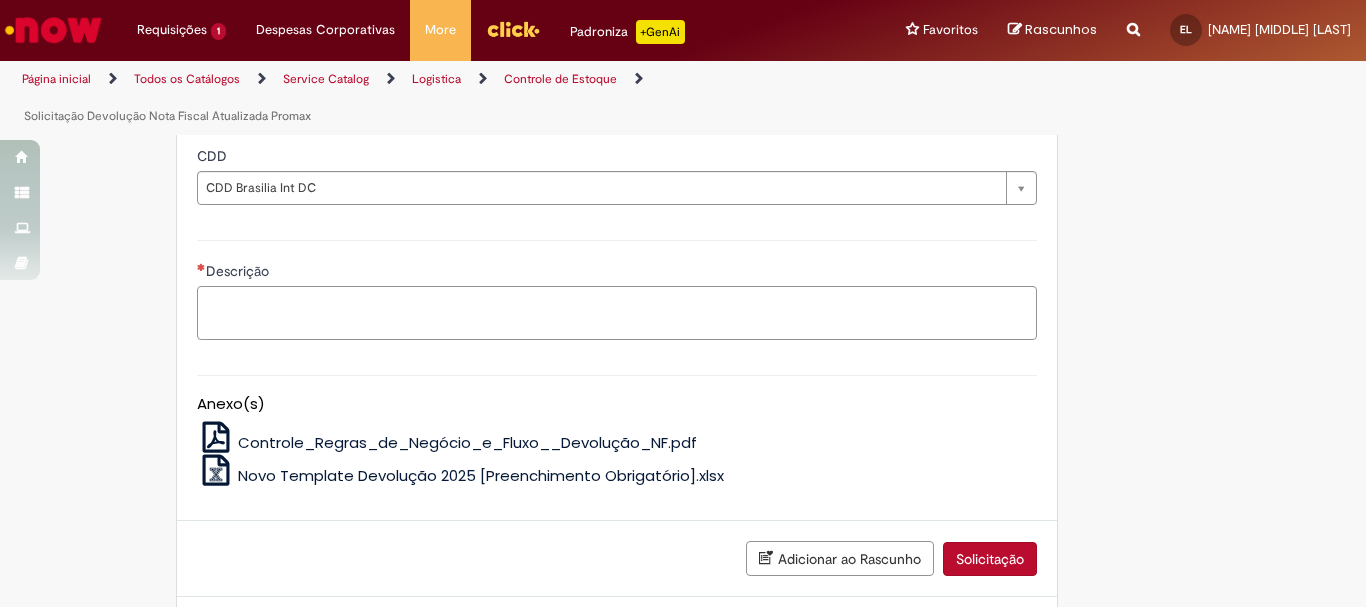 click on "Descrição" at bounding box center (617, 313) 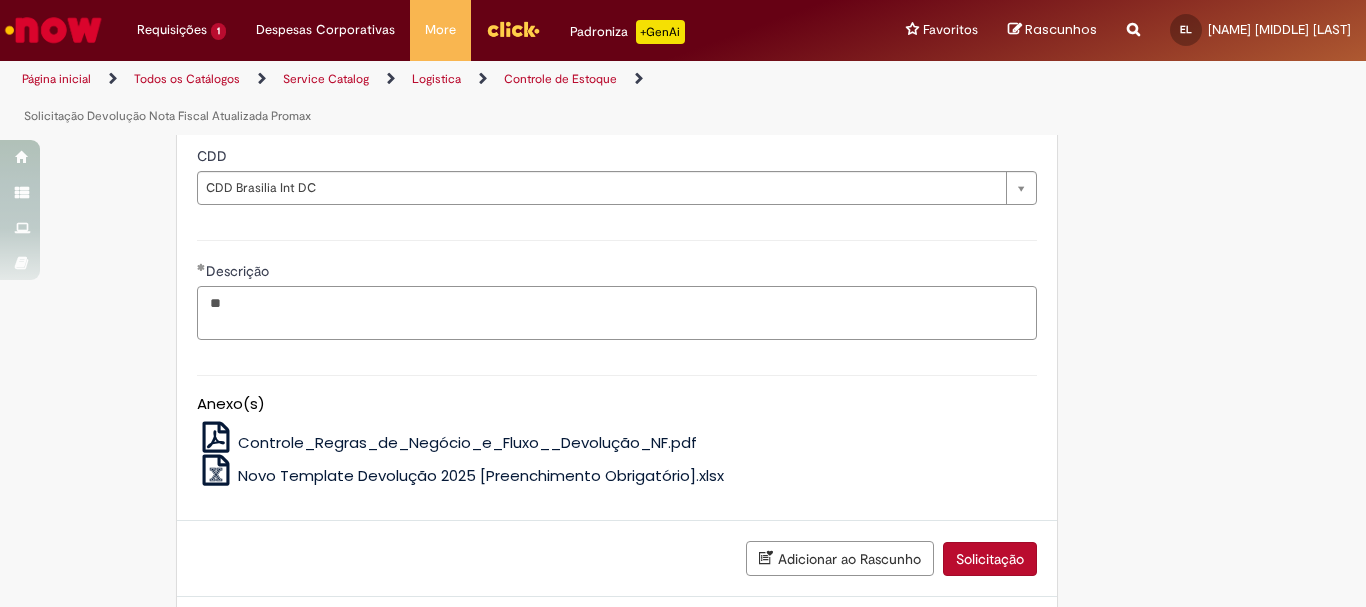 type on "*" 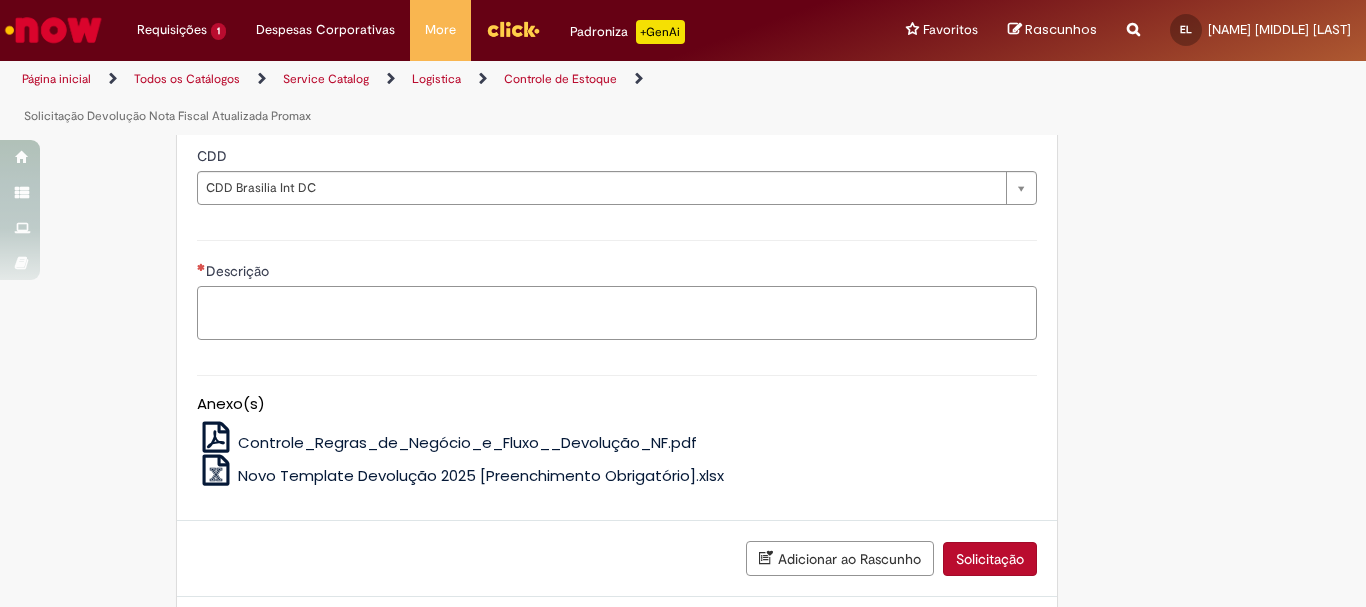 type on "*" 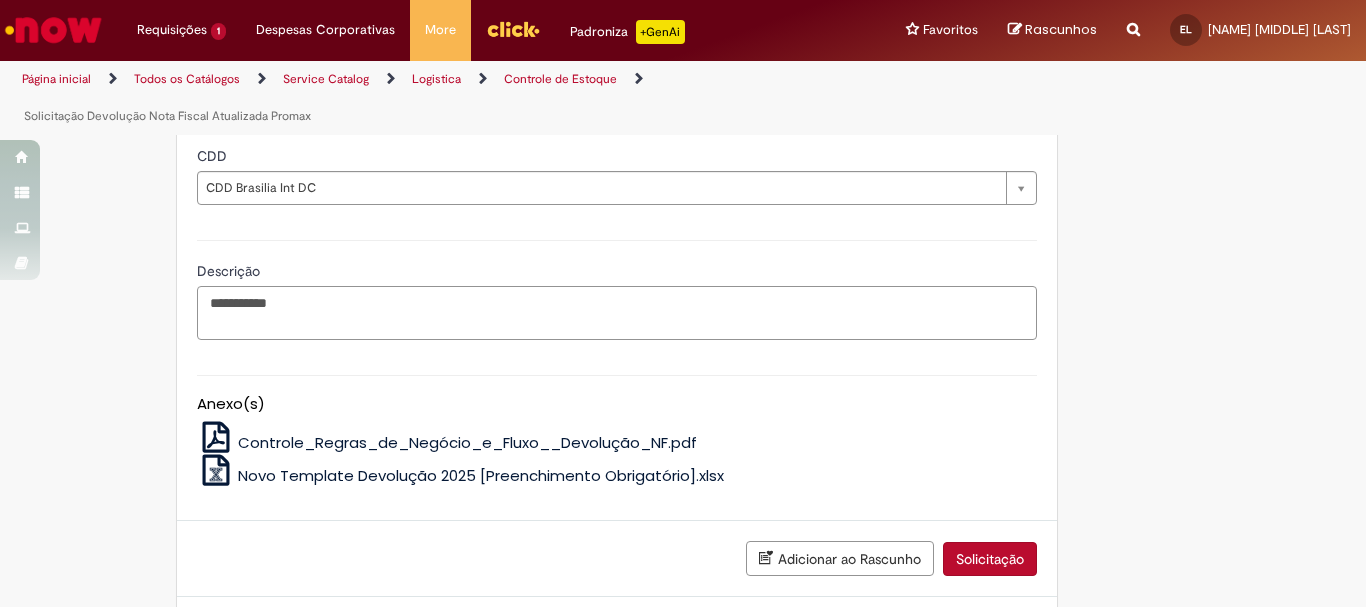 click on "**********" at bounding box center (617, 313) 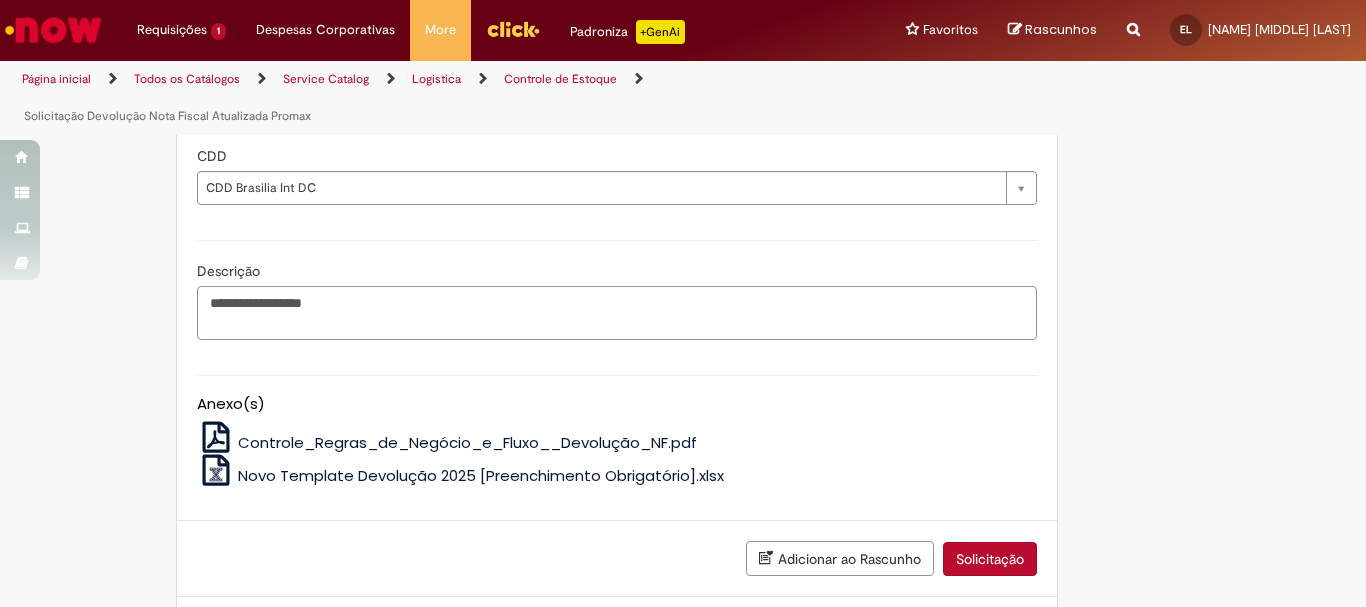 paste on "******" 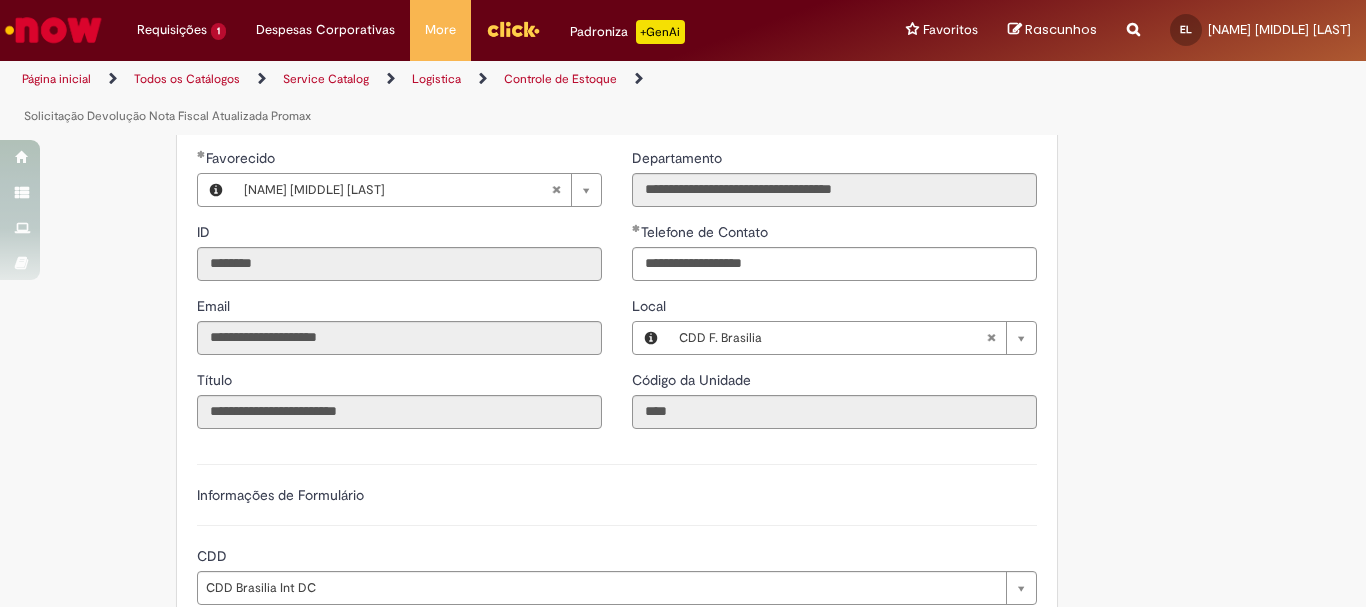 scroll, scrollTop: 1200, scrollLeft: 0, axis: vertical 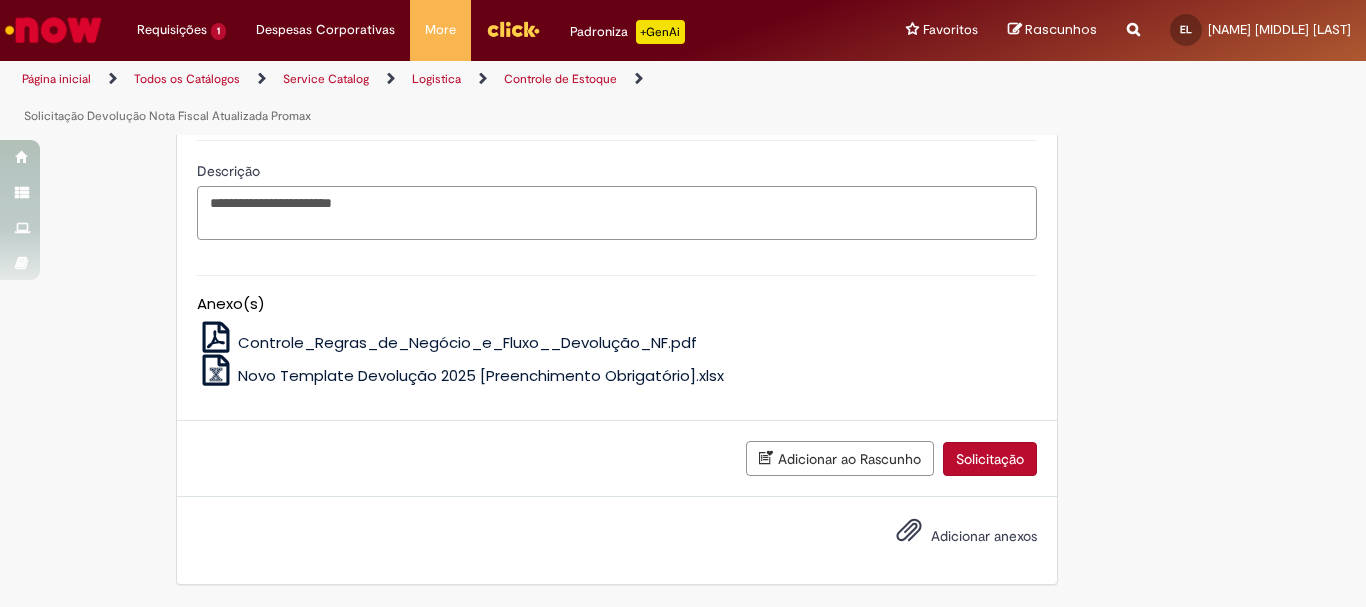click on "**********" at bounding box center [617, 213] 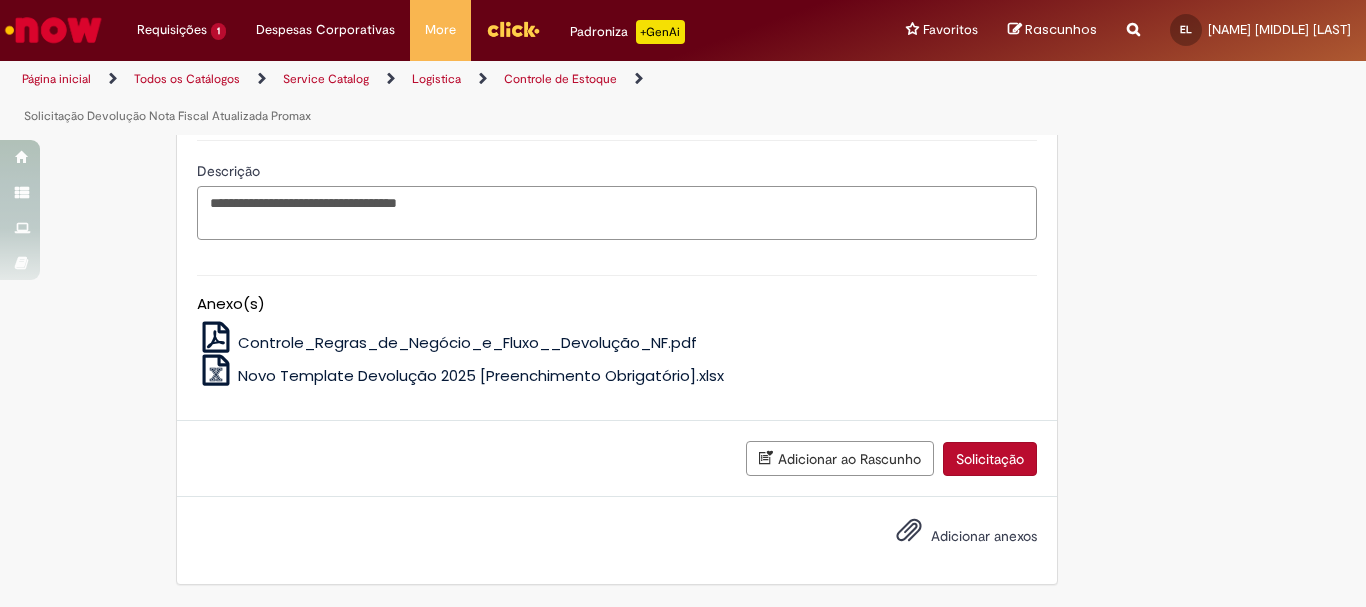 click on "**********" at bounding box center (617, 213) 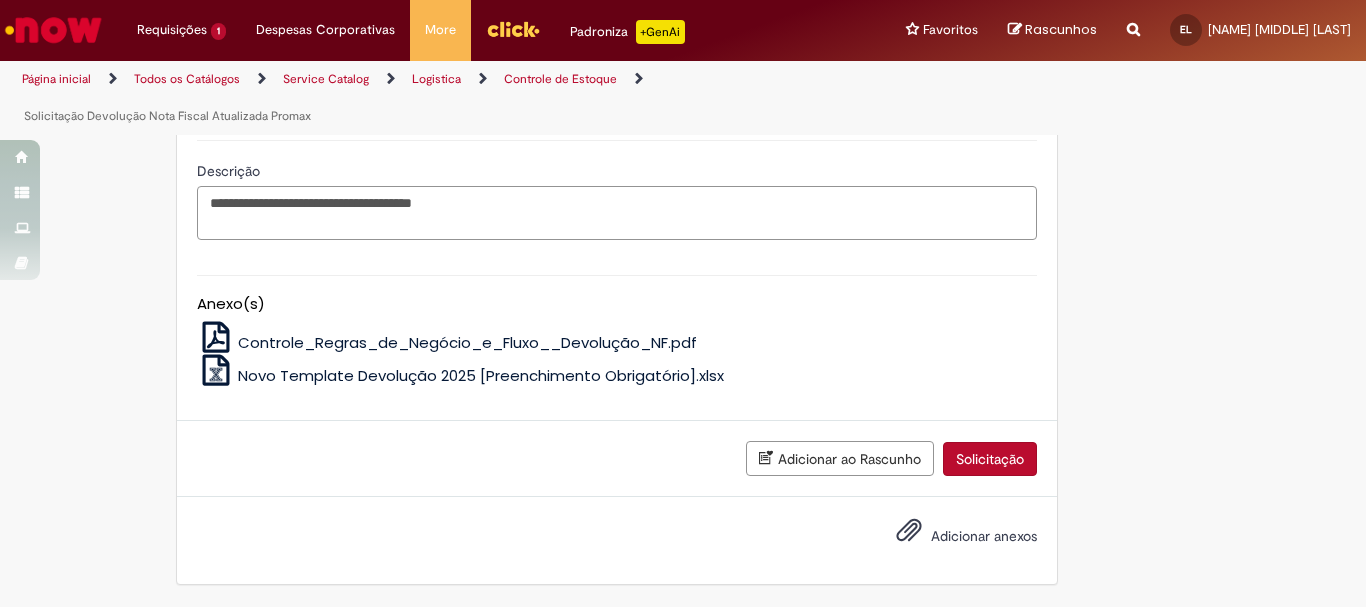 type on "**********" 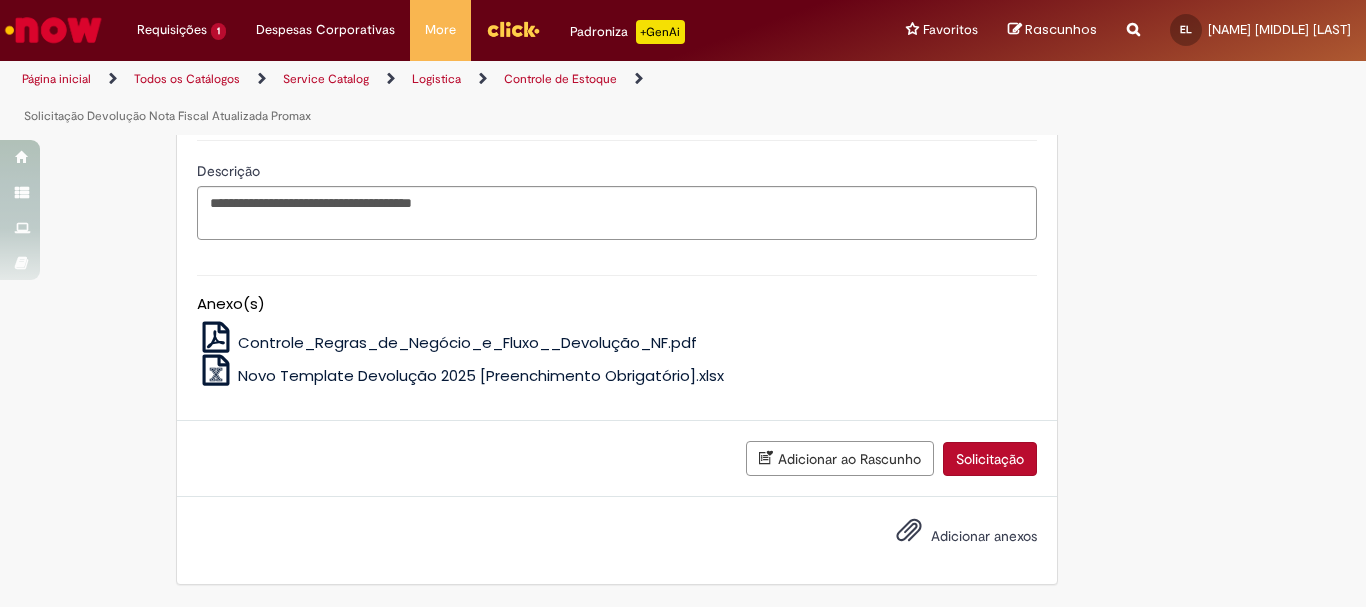click on "Adicionar anexos" at bounding box center [984, 536] 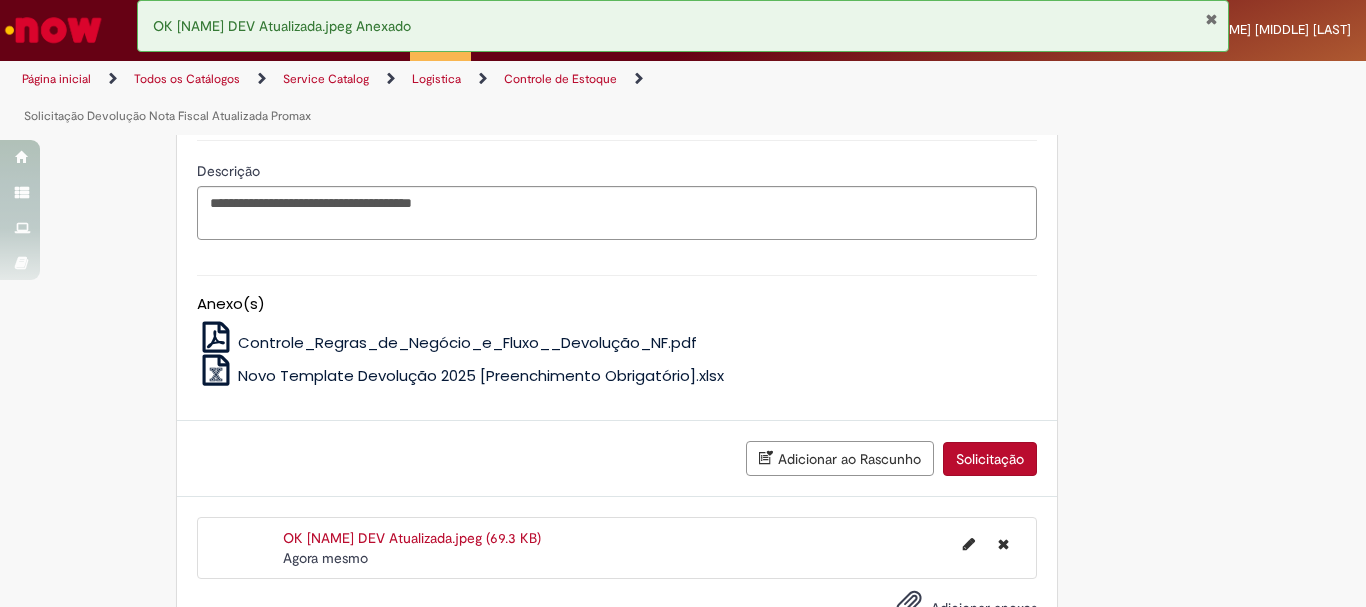 click on "Adicionar ao Rascunho" at bounding box center (840, 458) 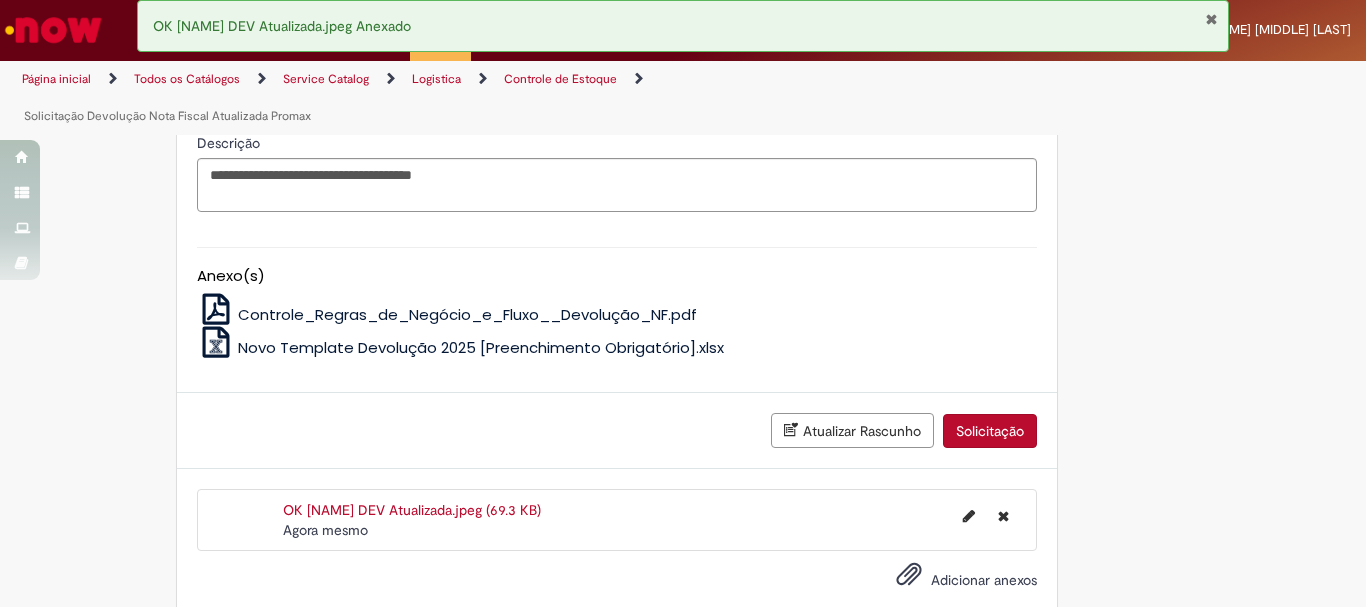scroll, scrollTop: 1344, scrollLeft: 0, axis: vertical 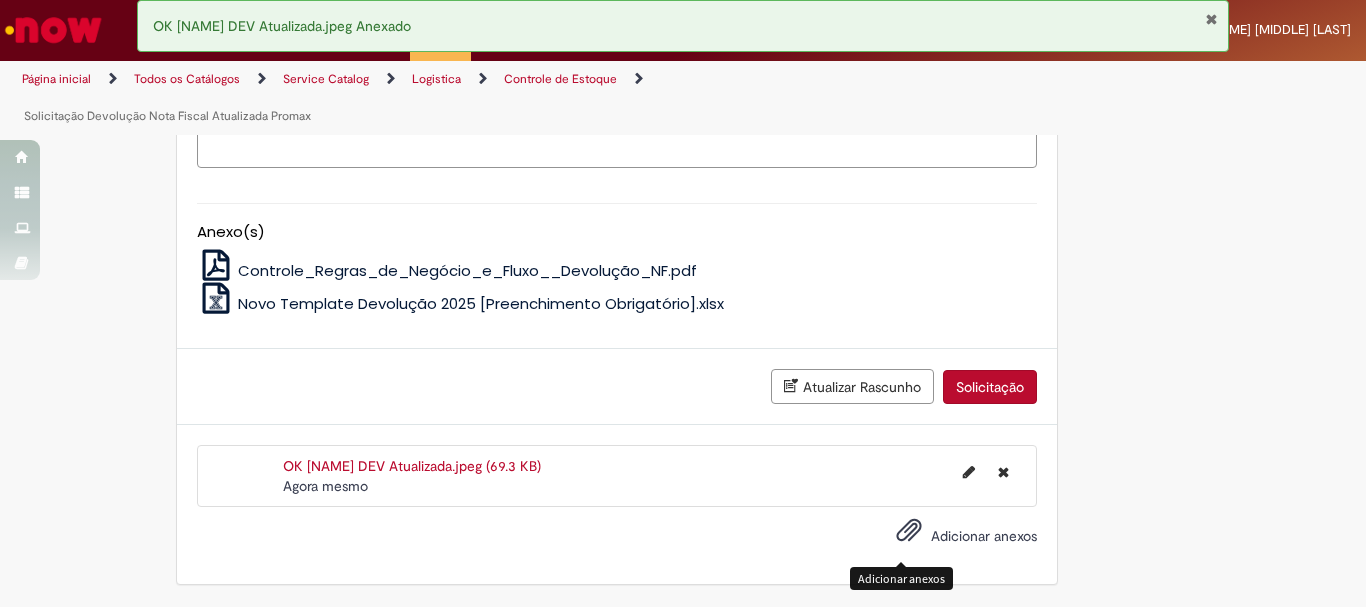 click at bounding box center [909, 531] 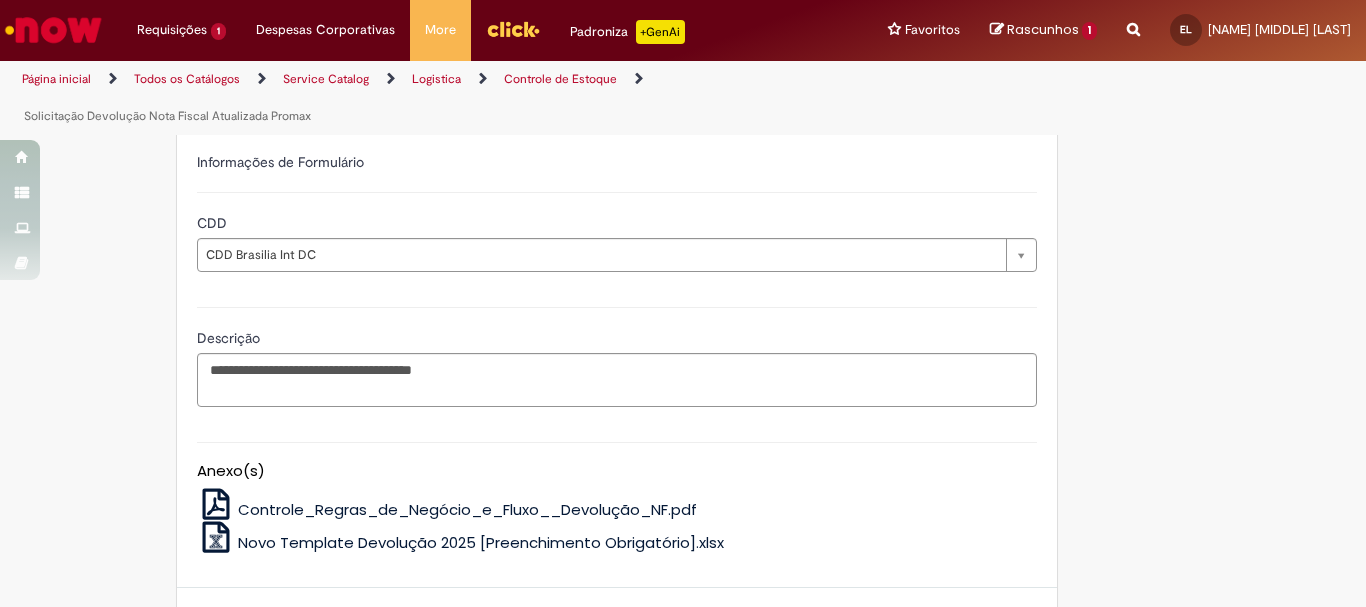 scroll, scrollTop: 1405, scrollLeft: 0, axis: vertical 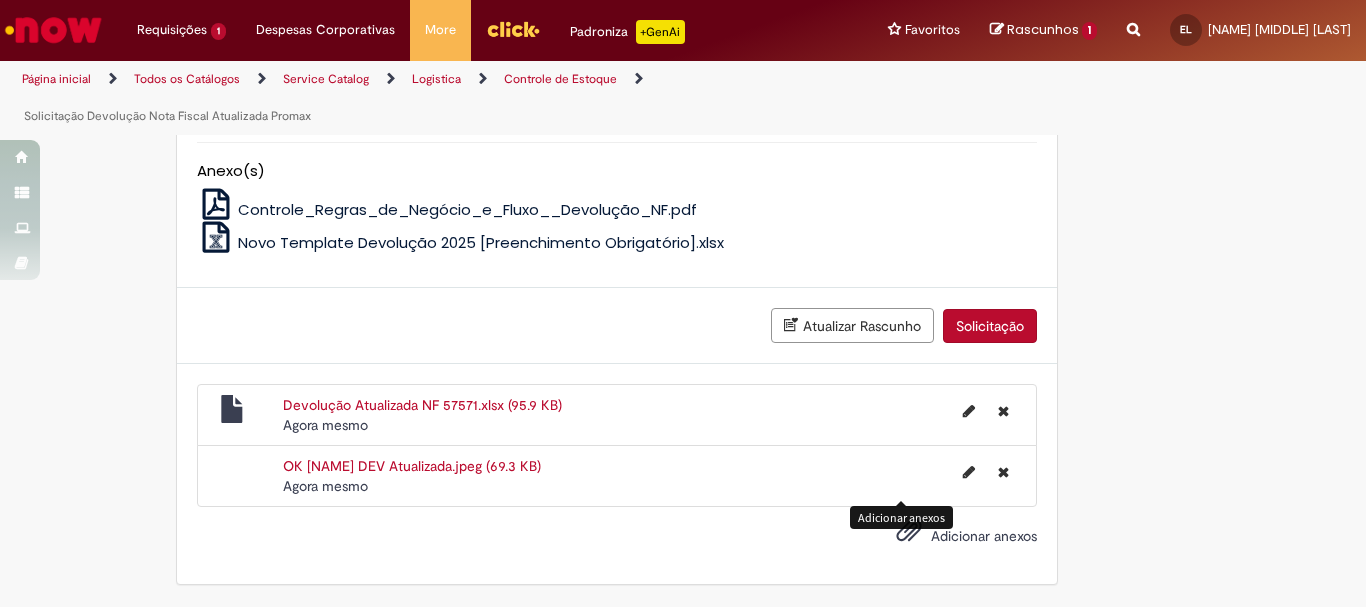 click on "Solicitação" at bounding box center (990, 326) 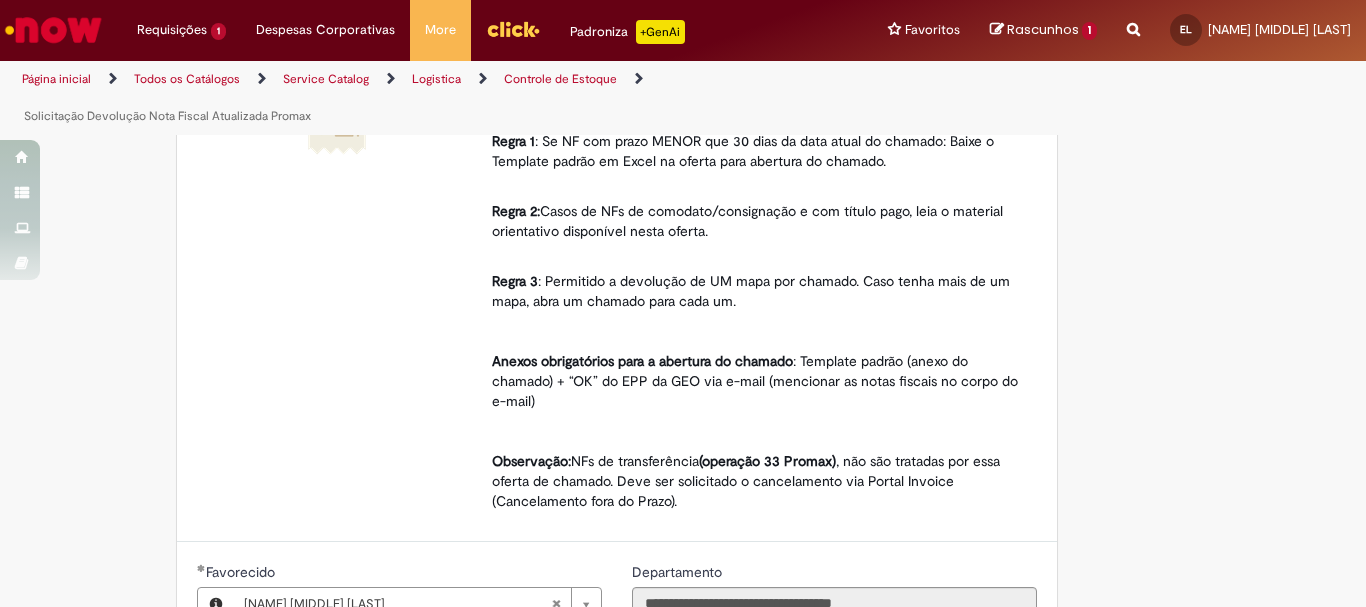 scroll, scrollTop: 258, scrollLeft: 0, axis: vertical 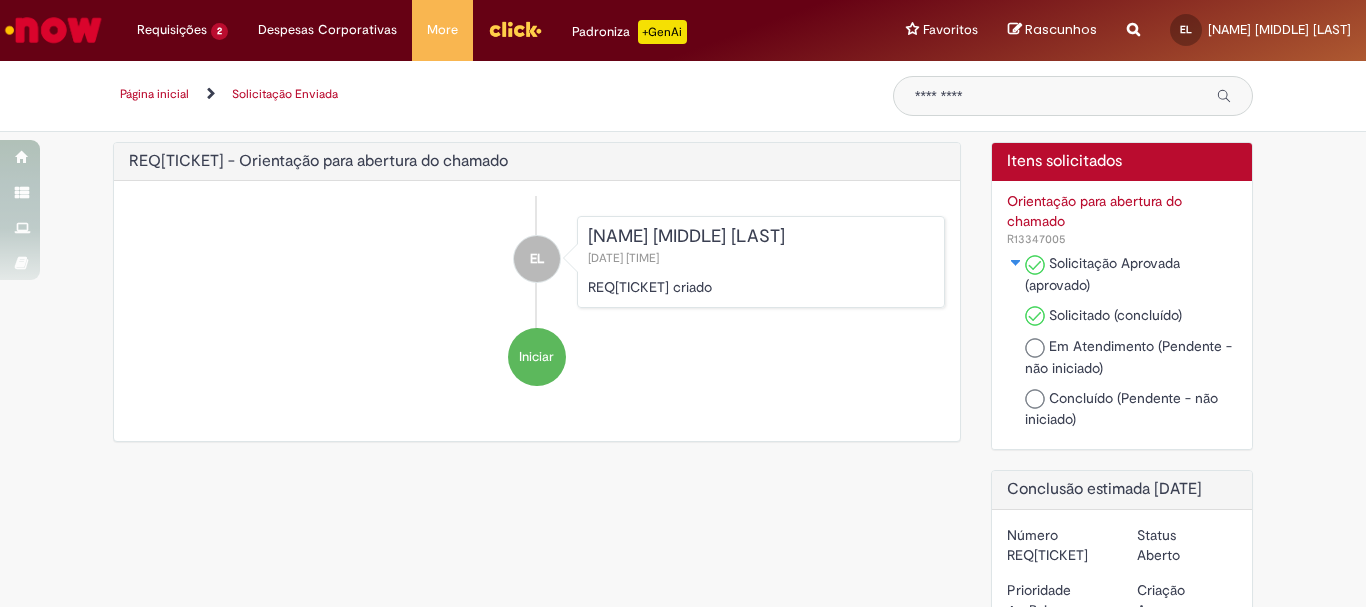 click at bounding box center (1016, 263) 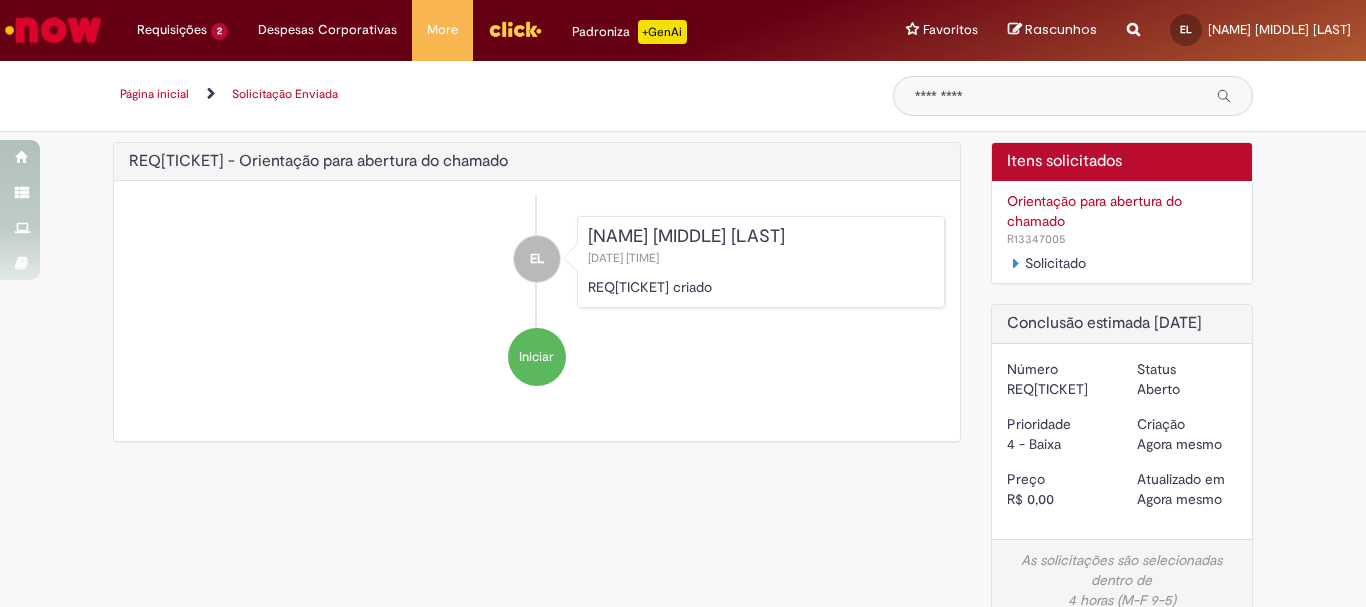 click at bounding box center [1016, 263] 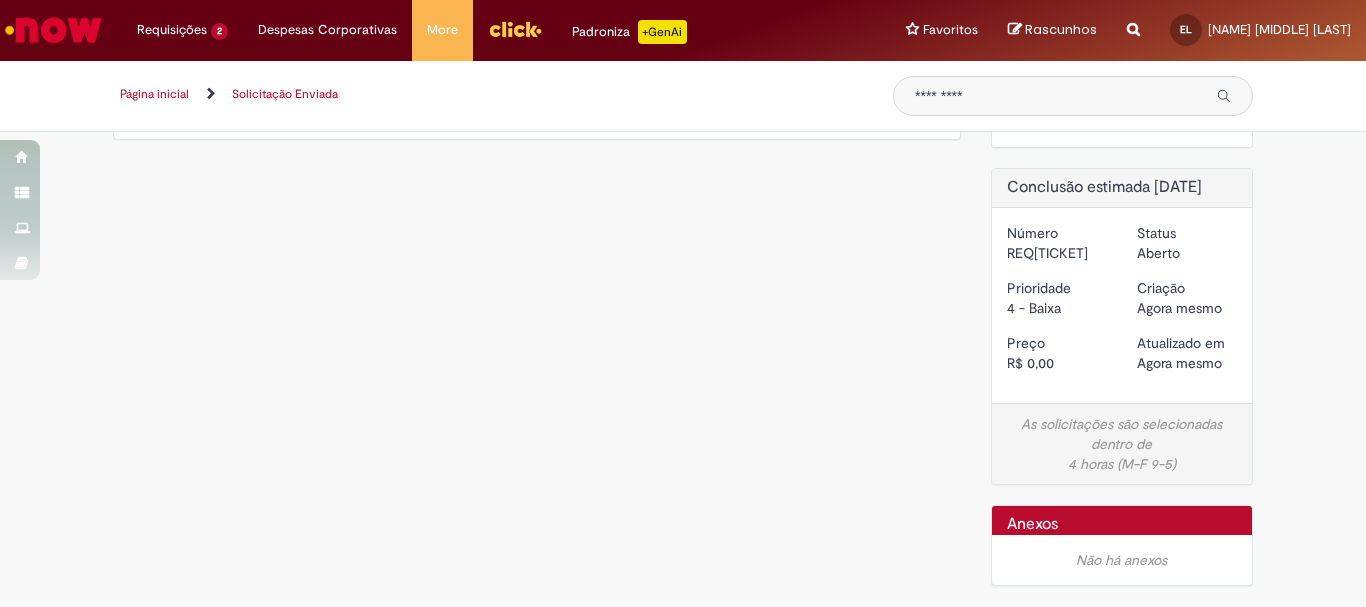 scroll, scrollTop: 0, scrollLeft: 0, axis: both 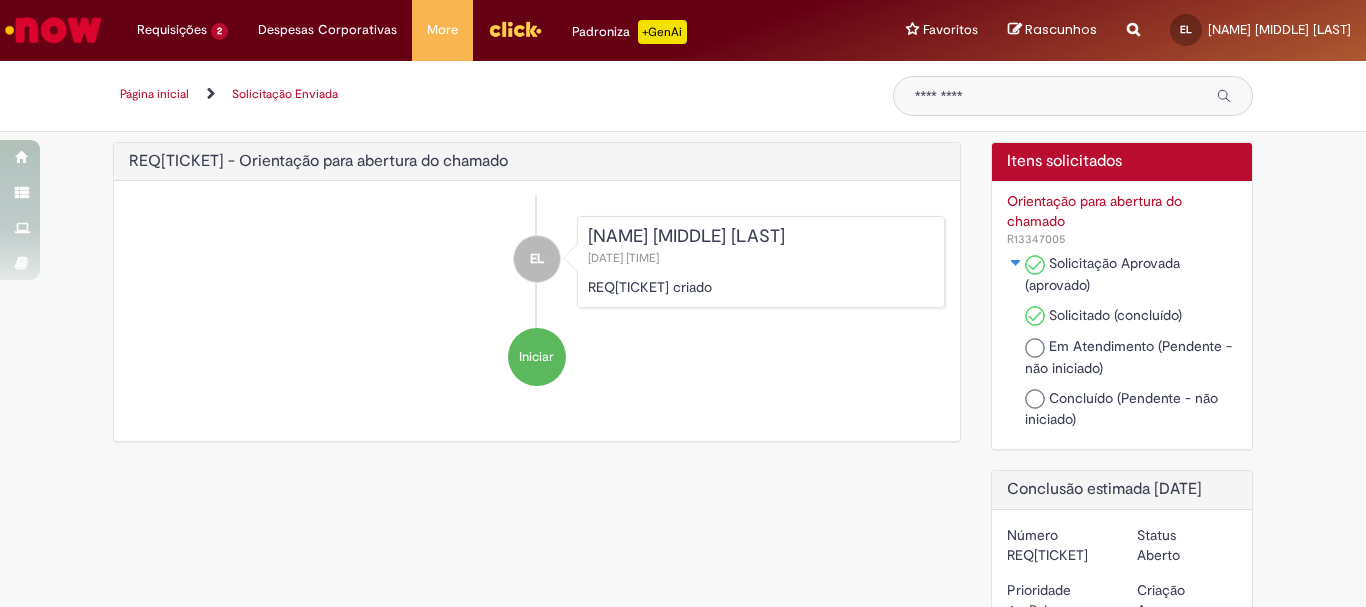 click on "Orientação para abertura do chamado" at bounding box center (1122, 211) 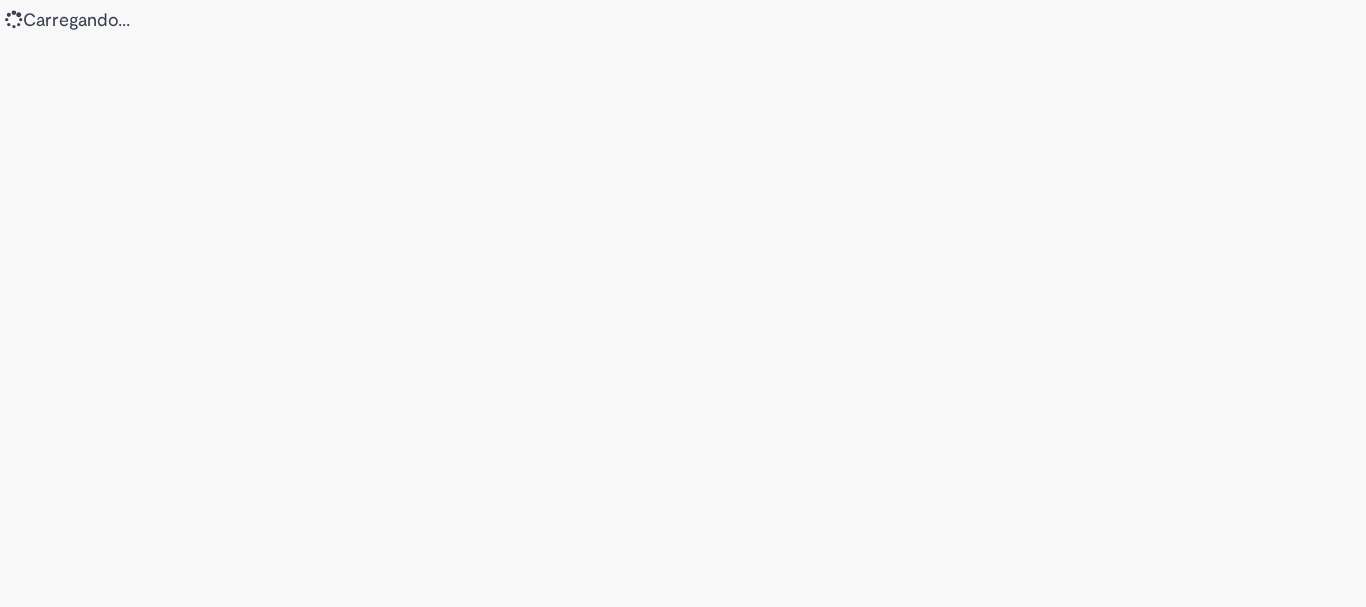 scroll, scrollTop: 0, scrollLeft: 0, axis: both 